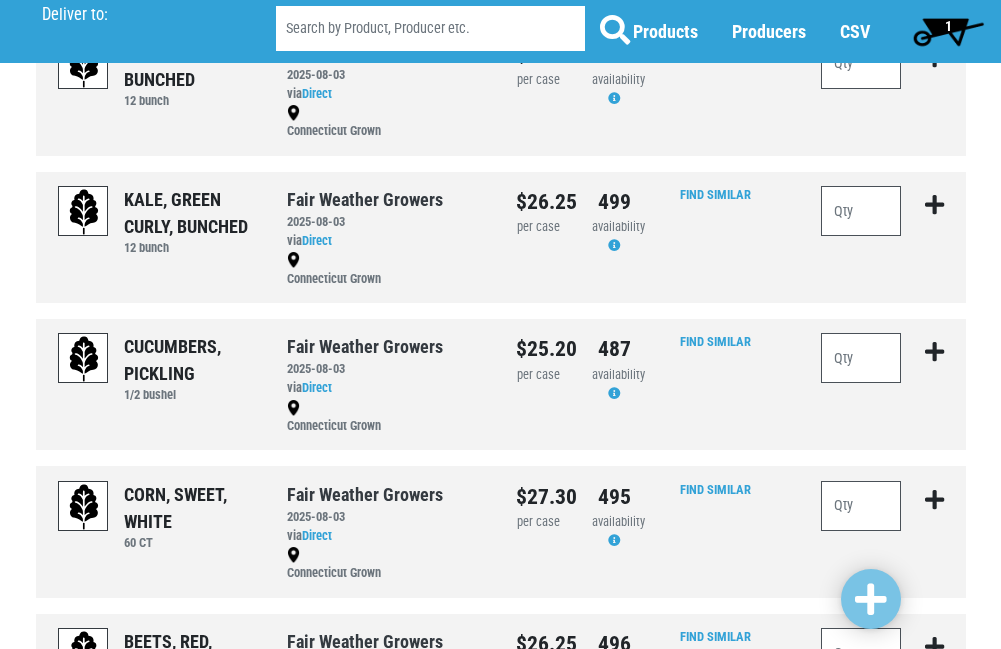 scroll, scrollTop: 700, scrollLeft: 0, axis: vertical 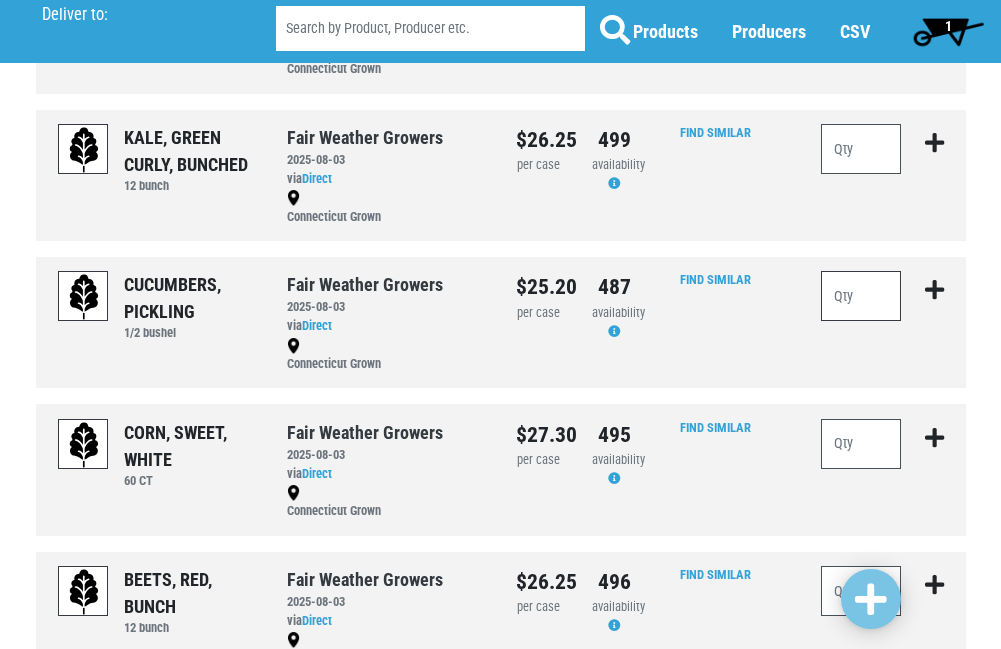 click at bounding box center [861, 296] 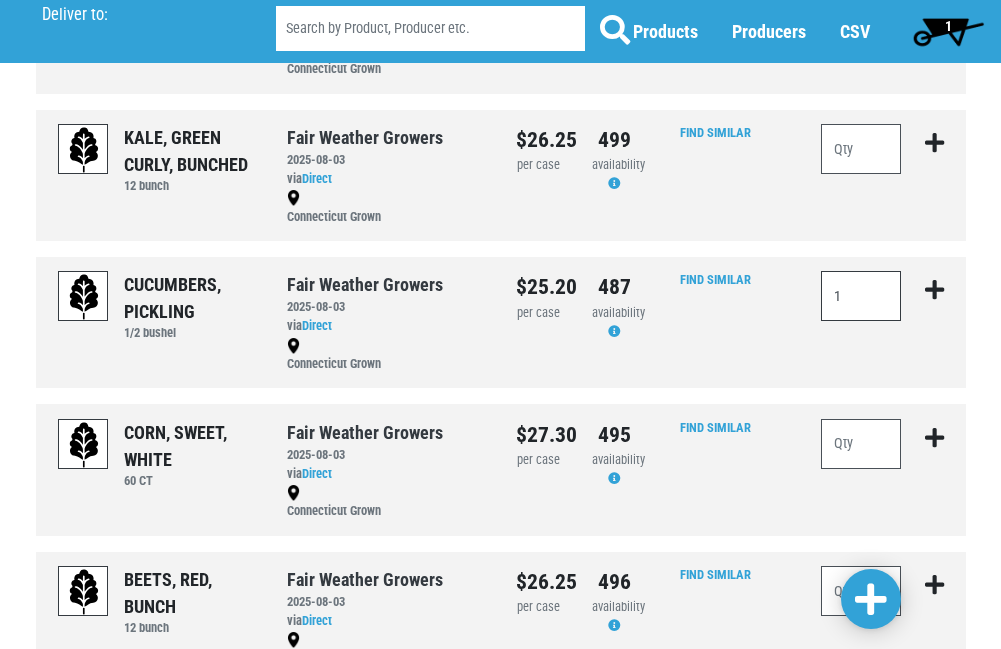 type on "1" 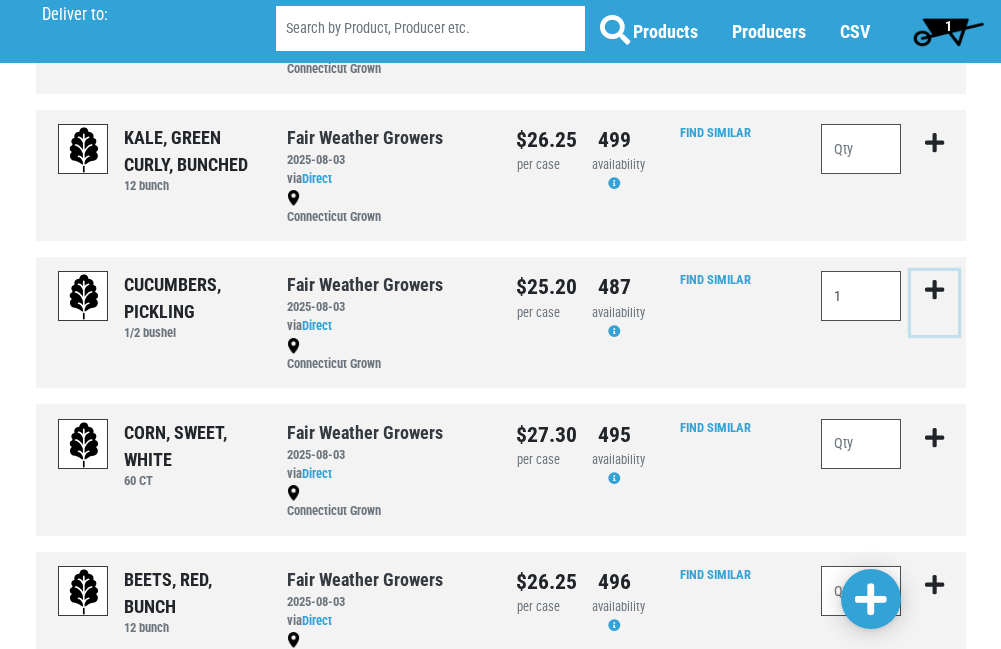 click at bounding box center [934, 290] 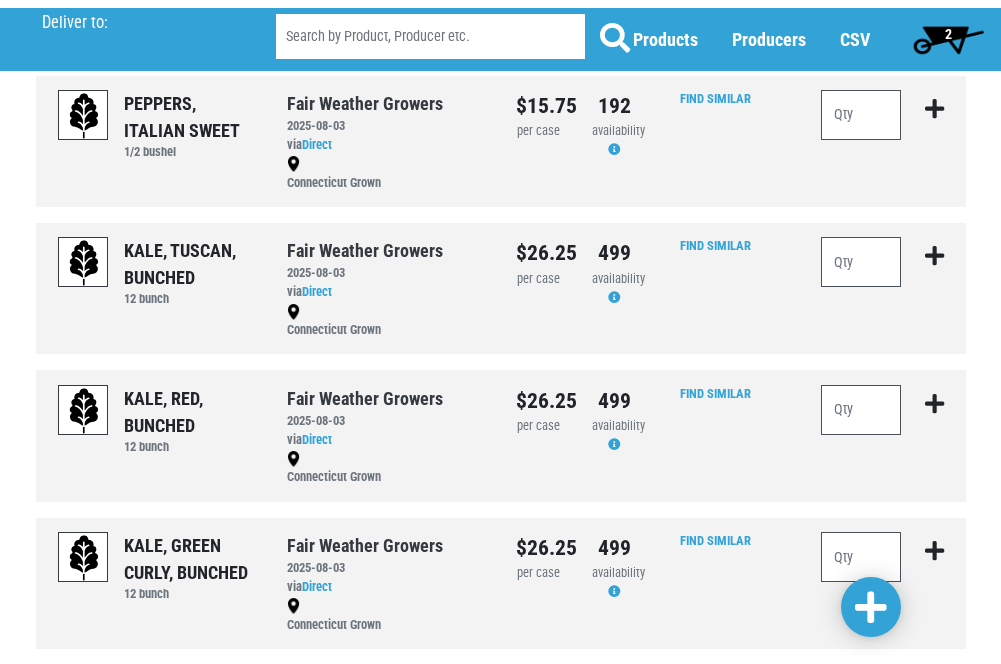 scroll, scrollTop: 0, scrollLeft: 0, axis: both 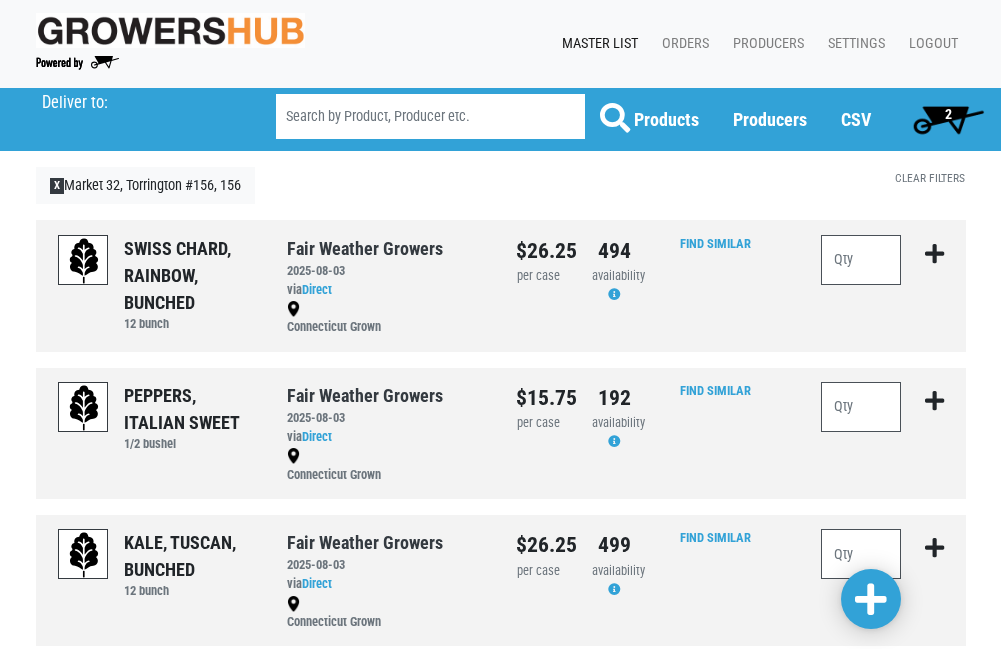 click on "2" at bounding box center (948, 114) 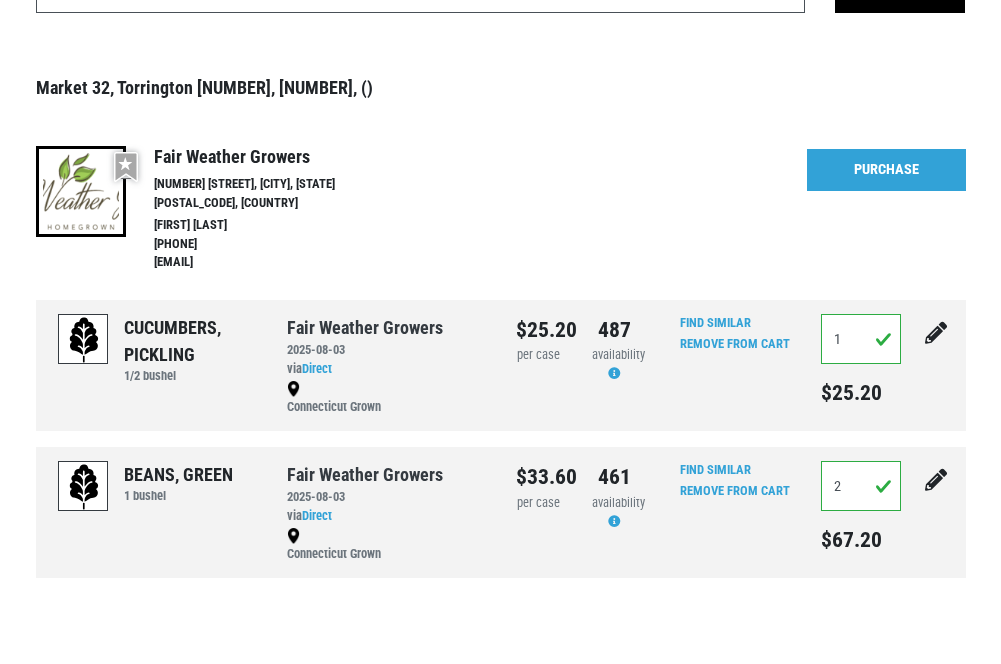 scroll, scrollTop: 200, scrollLeft: 0, axis: vertical 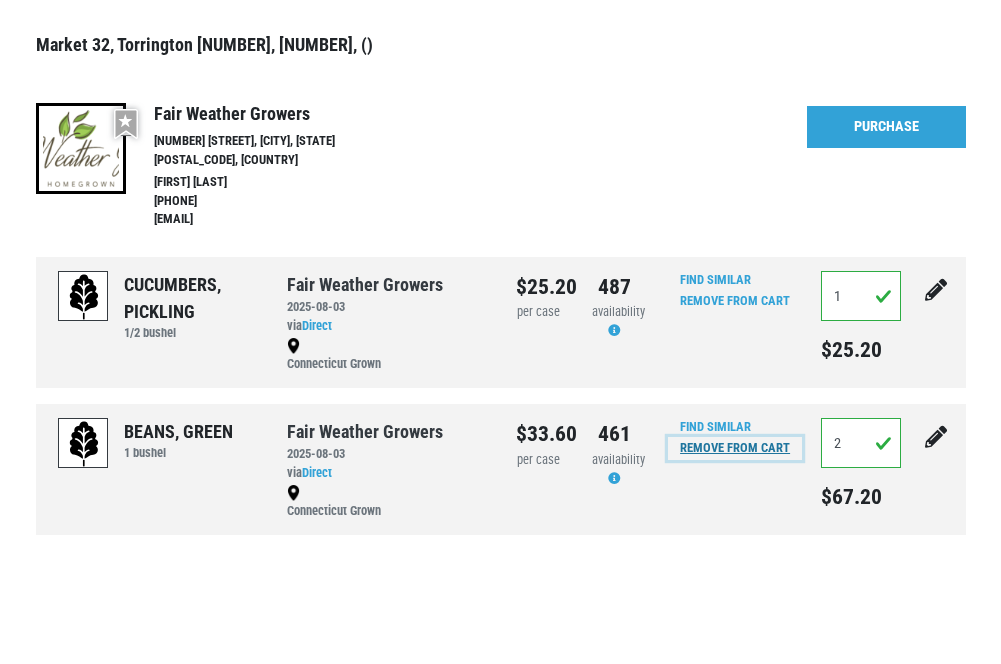 click on "Remove From Cart" at bounding box center [735, 301] 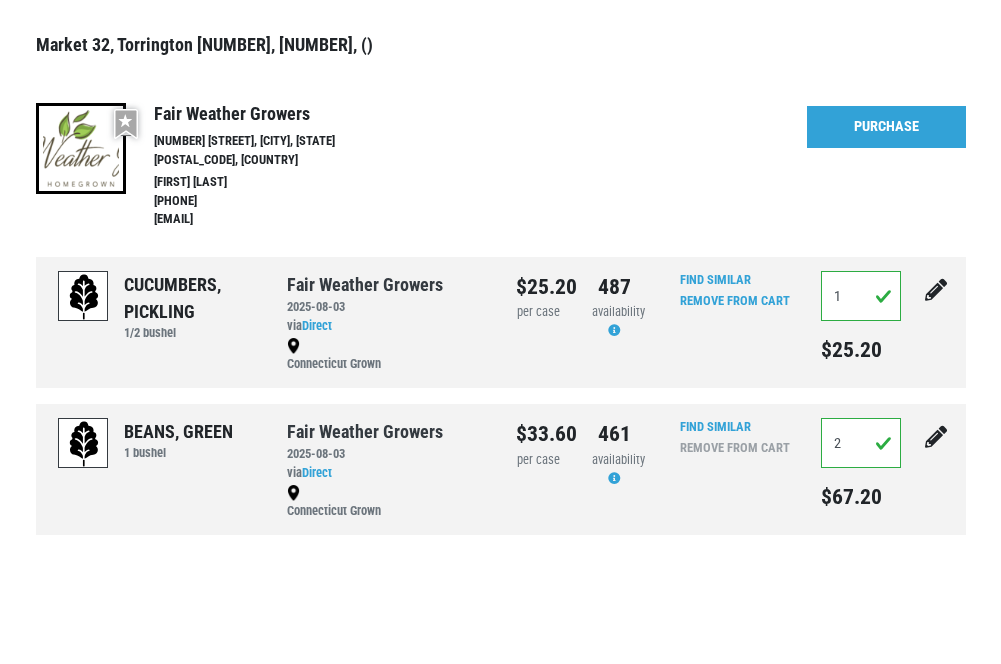click on "Remove From Cart" at bounding box center (735, 301) 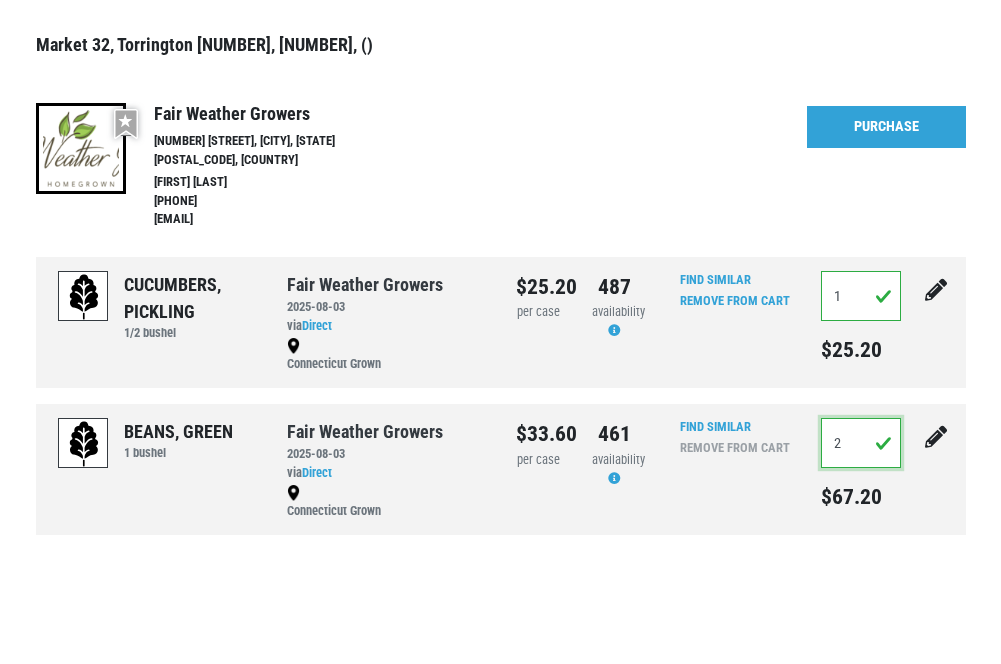 click on "2" at bounding box center (861, 443) 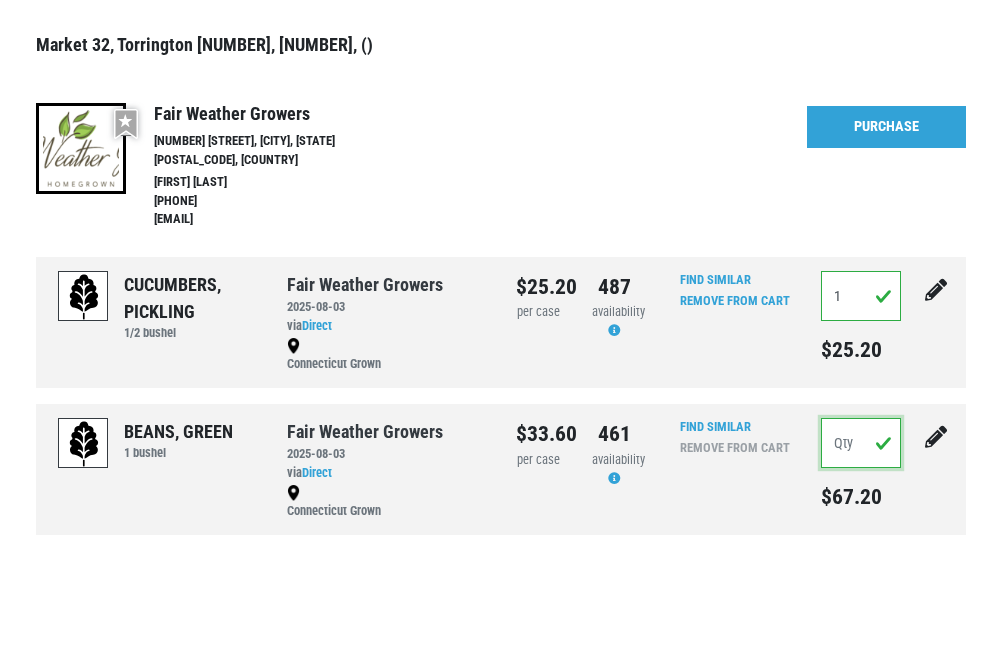 type 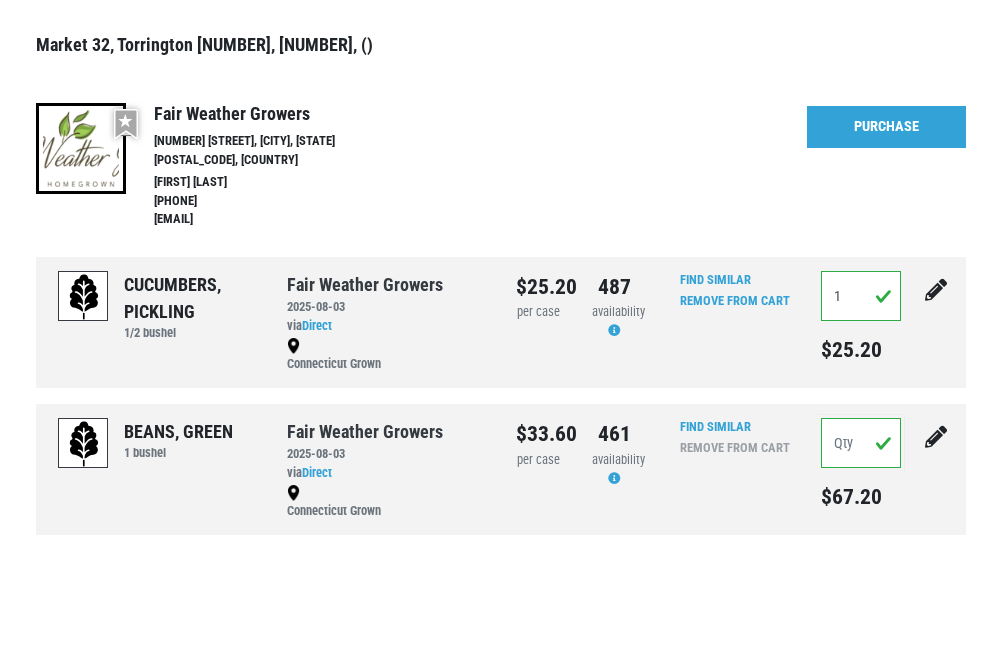 click on "Remove From Cart" at bounding box center [735, 301] 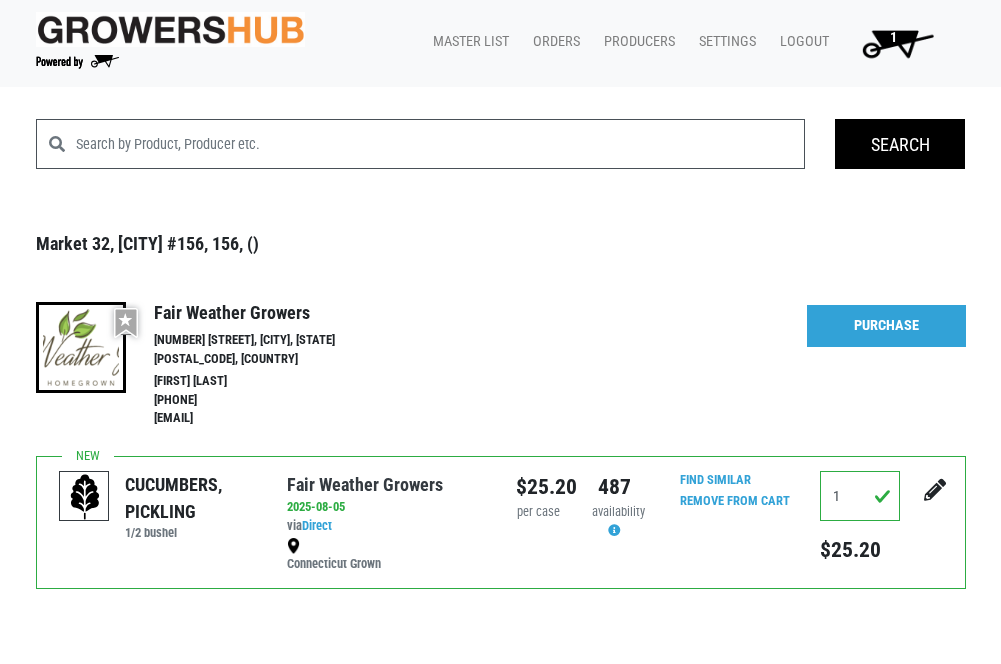 scroll, scrollTop: 0, scrollLeft: 0, axis: both 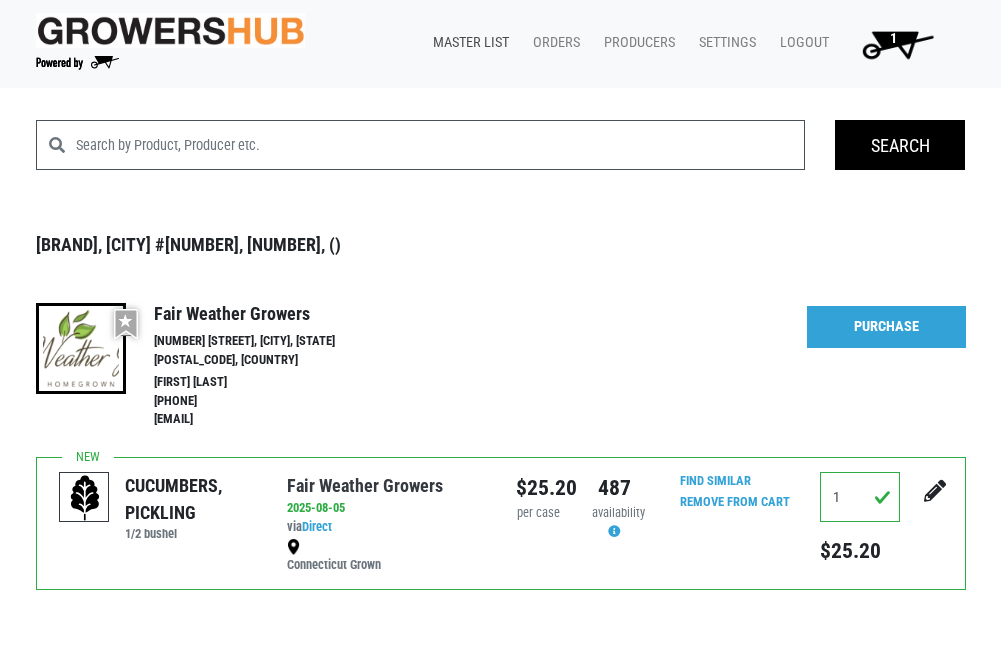 click on "Master List" at bounding box center [467, 43] 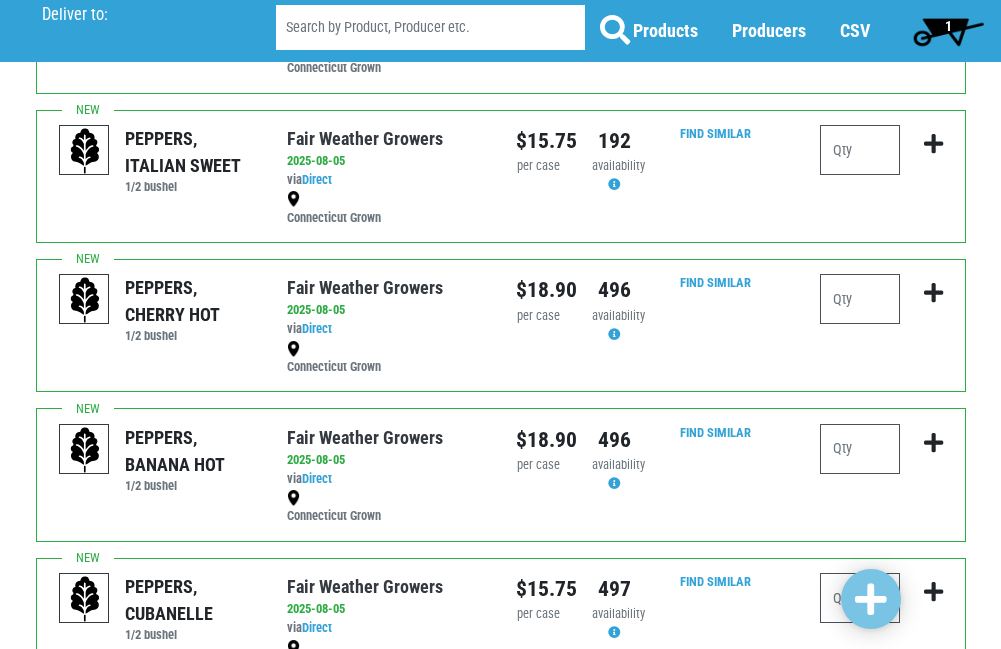 scroll, scrollTop: 1000, scrollLeft: 0, axis: vertical 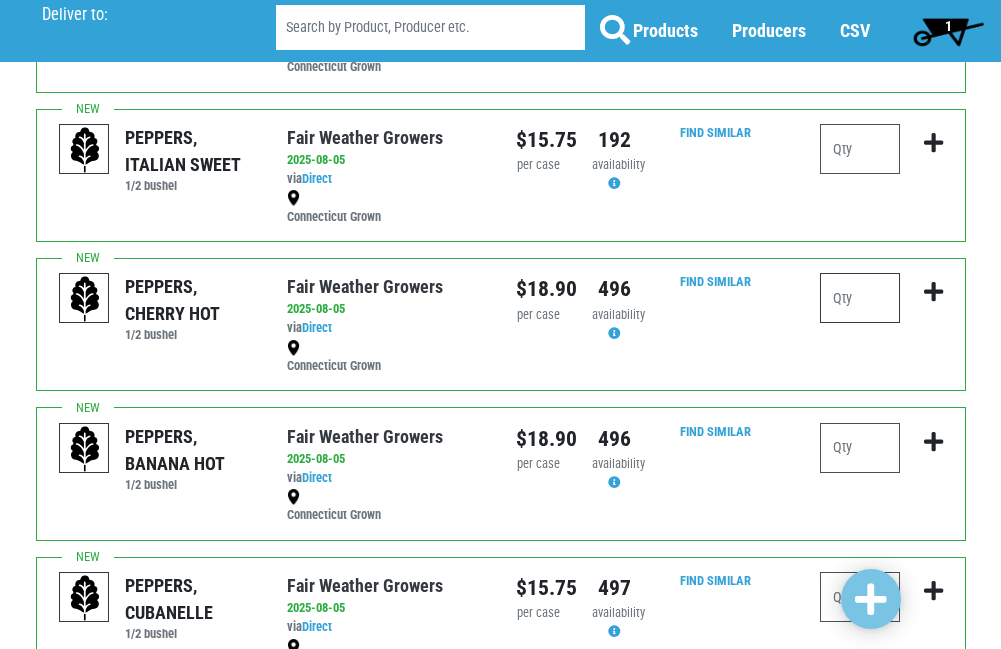 click at bounding box center [860, 298] 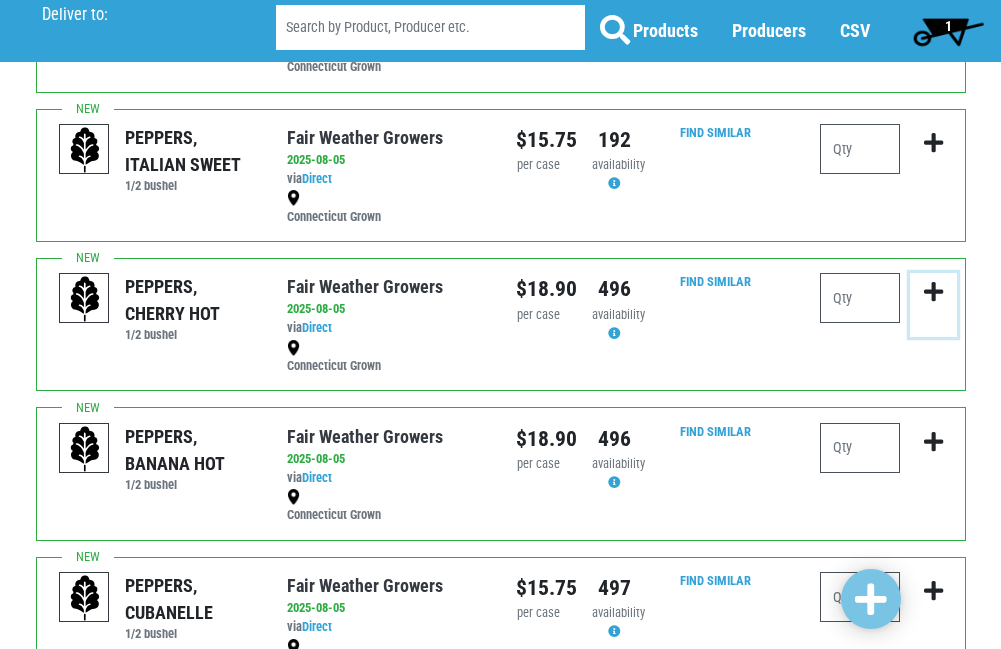 click at bounding box center [933, 292] 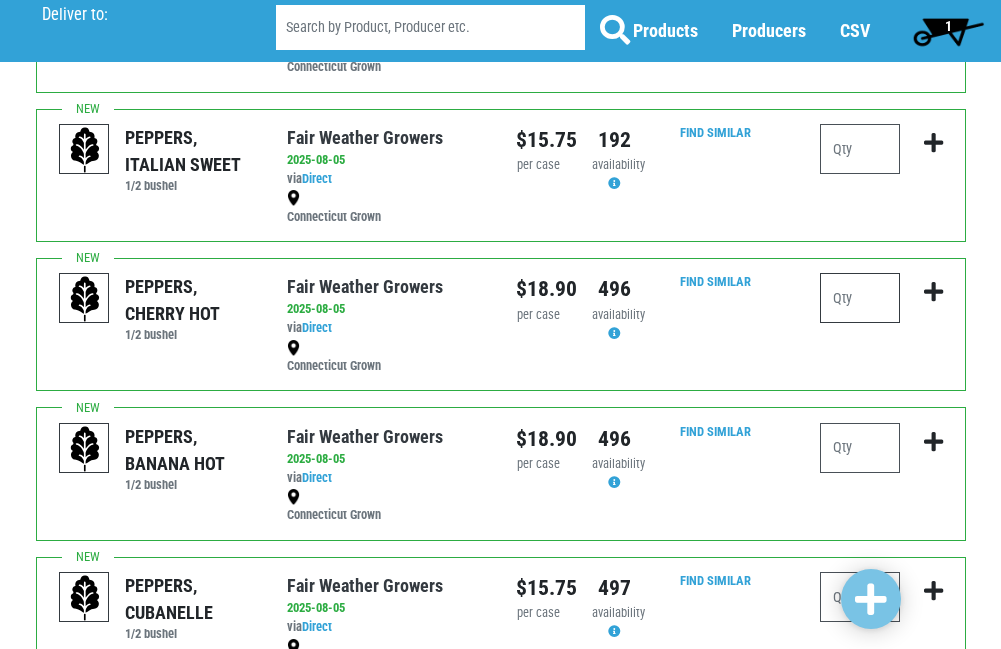 click at bounding box center (860, 298) 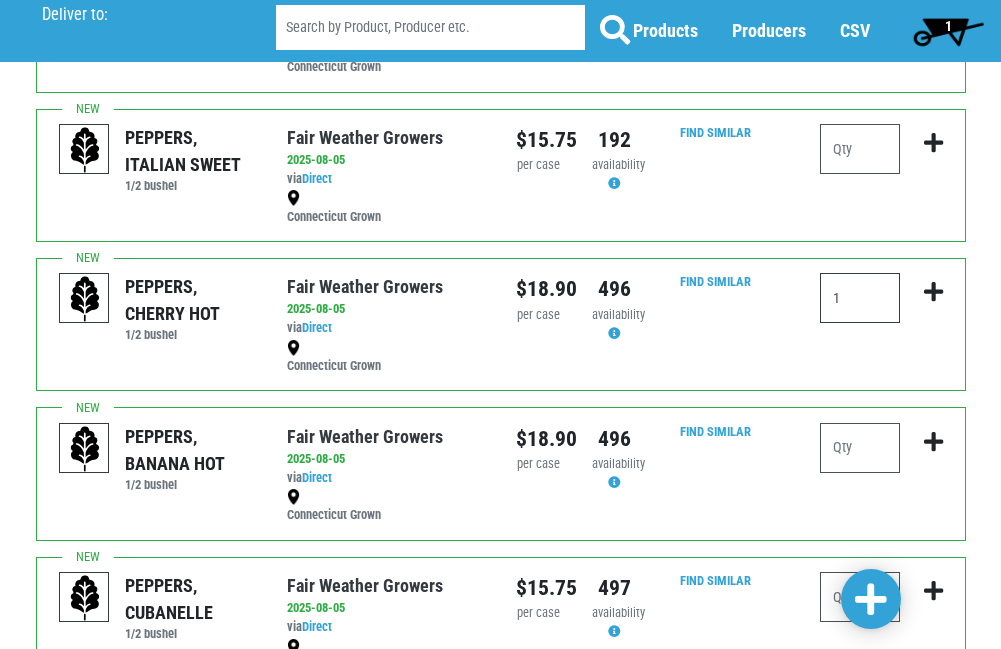type on "1" 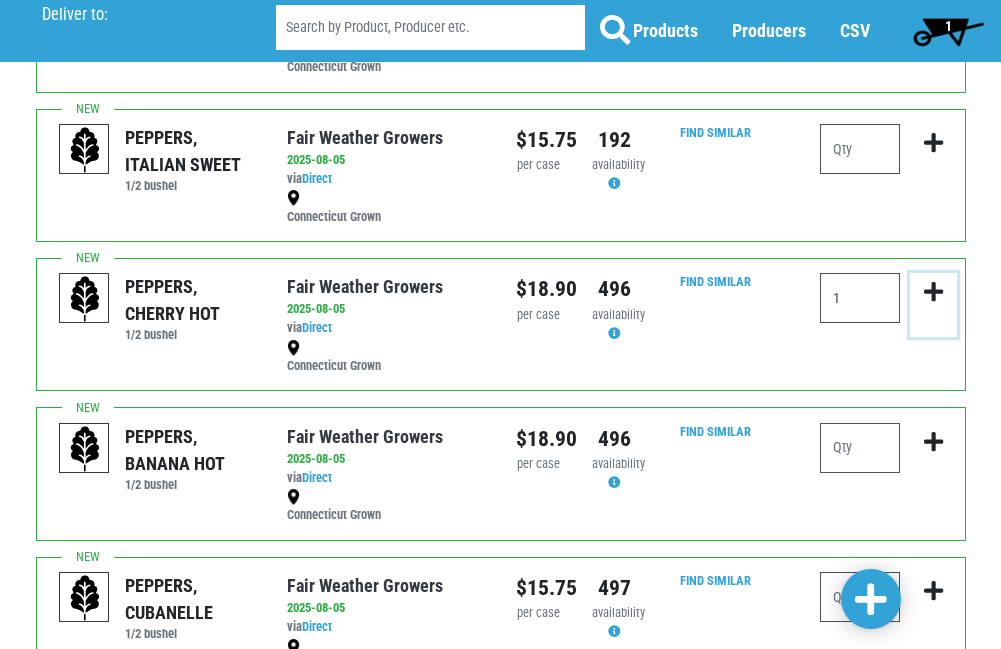 click at bounding box center [933, 292] 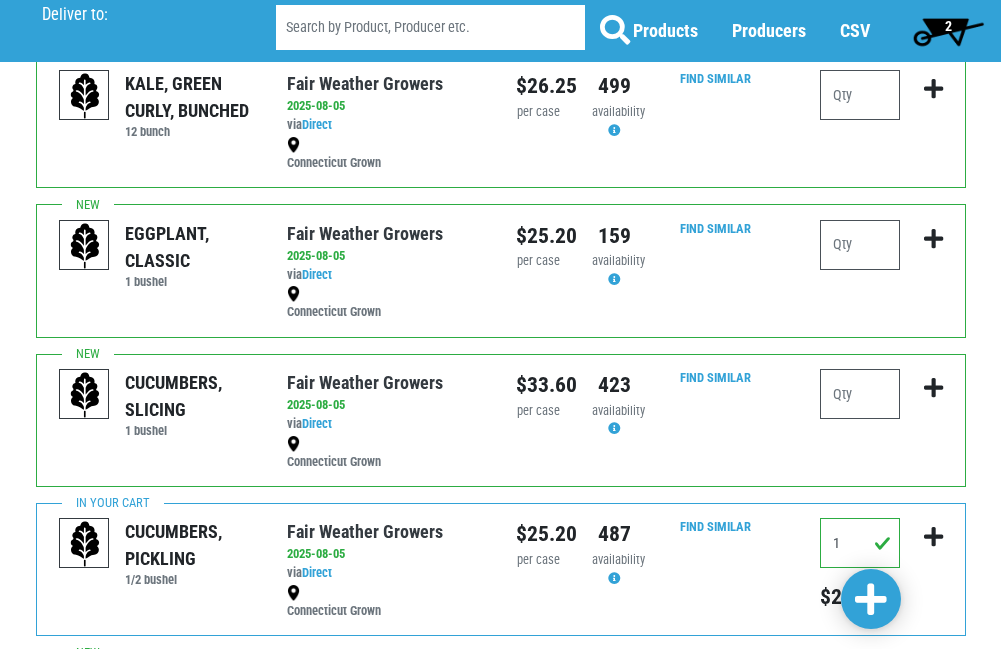 scroll, scrollTop: 2100, scrollLeft: 0, axis: vertical 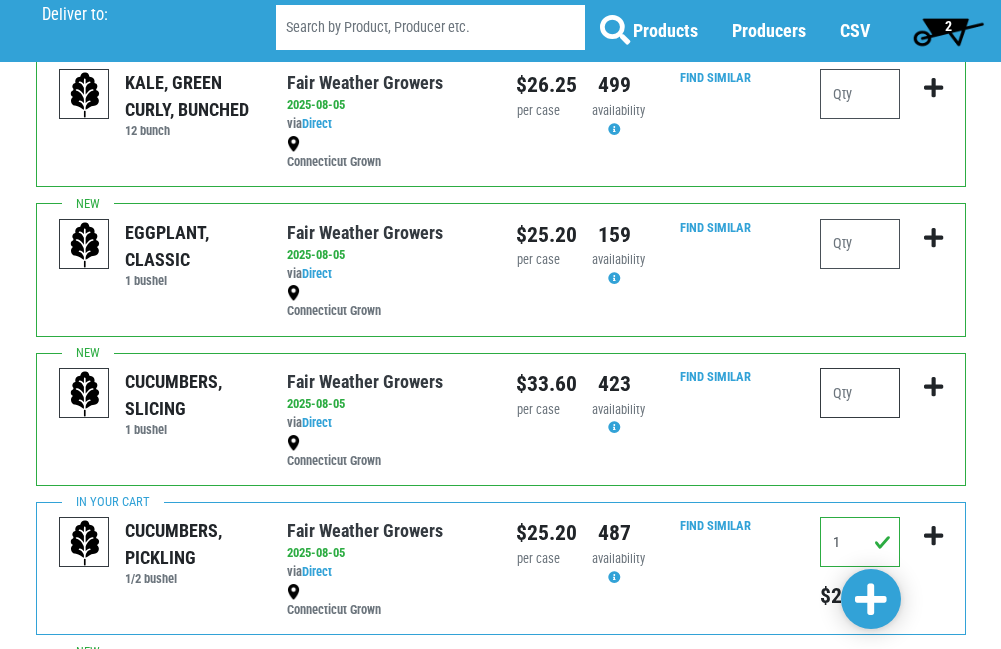 click at bounding box center (860, 393) 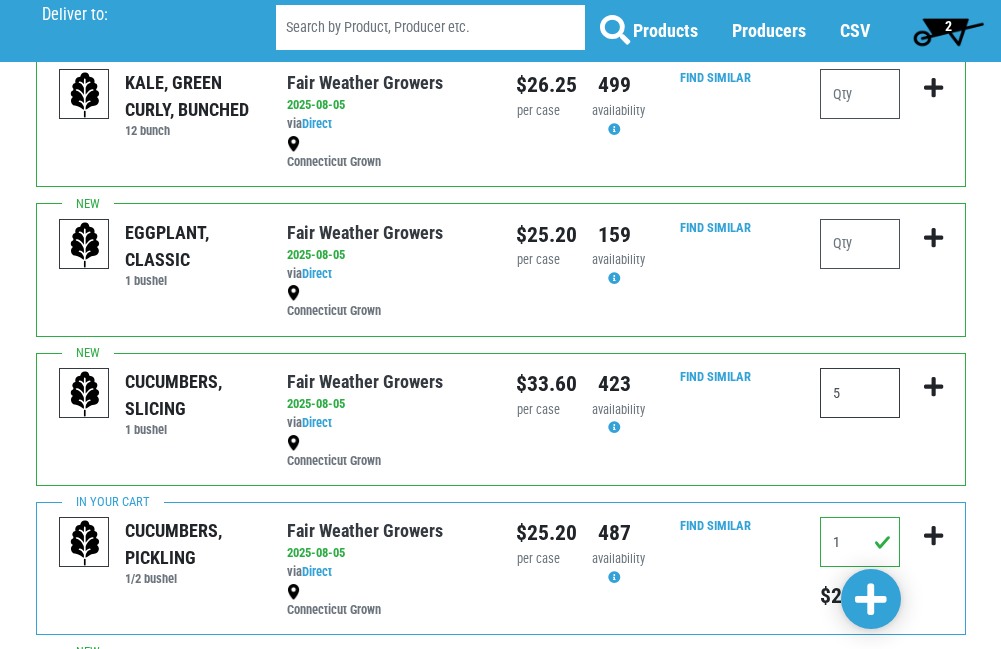 type on "5" 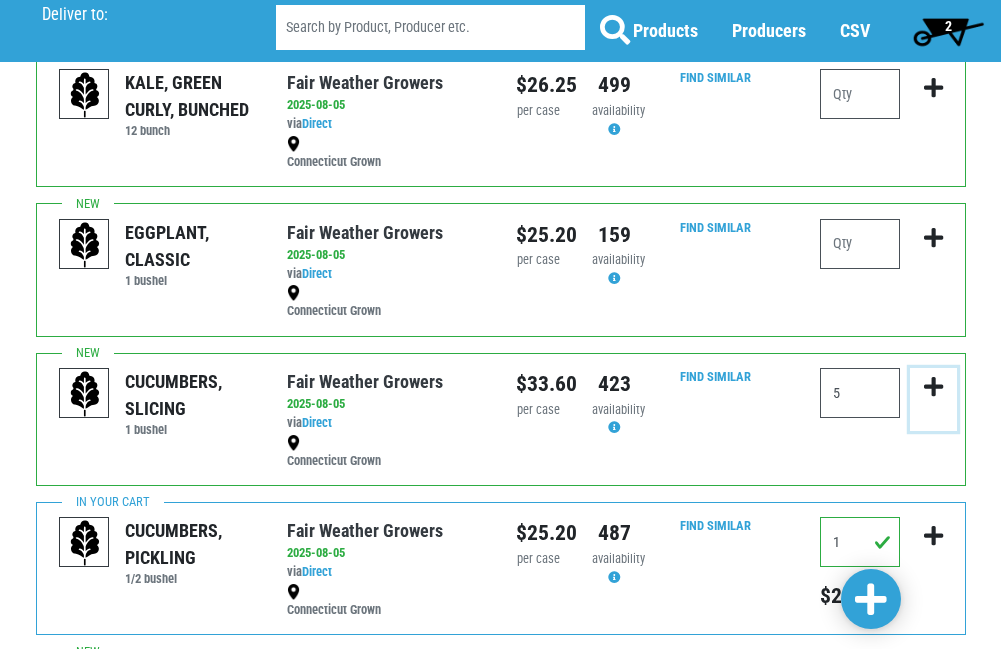 click at bounding box center [933, 387] 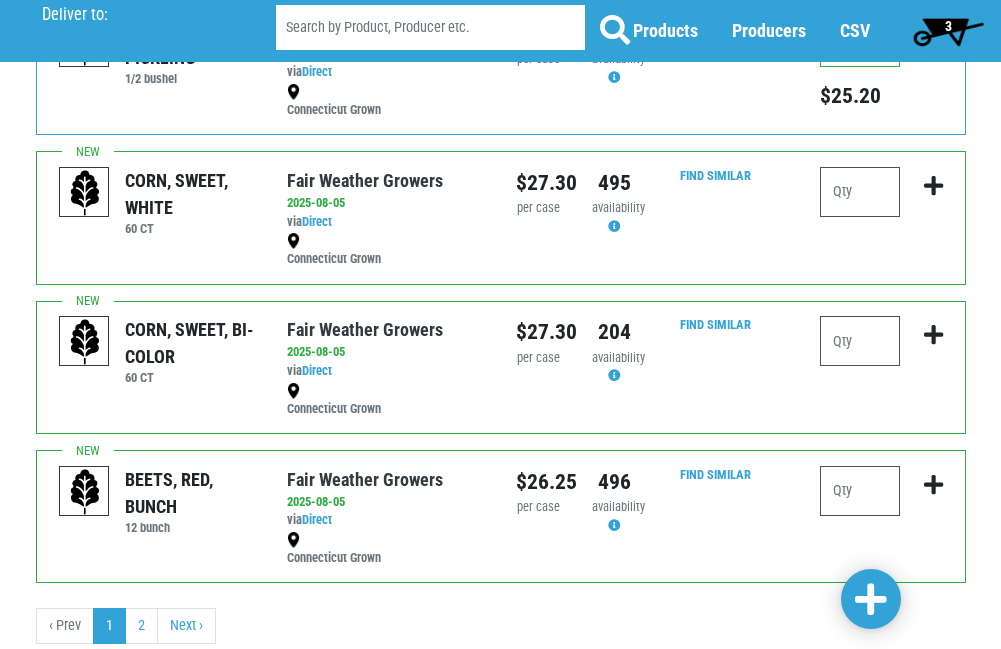 scroll, scrollTop: 2669, scrollLeft: 0, axis: vertical 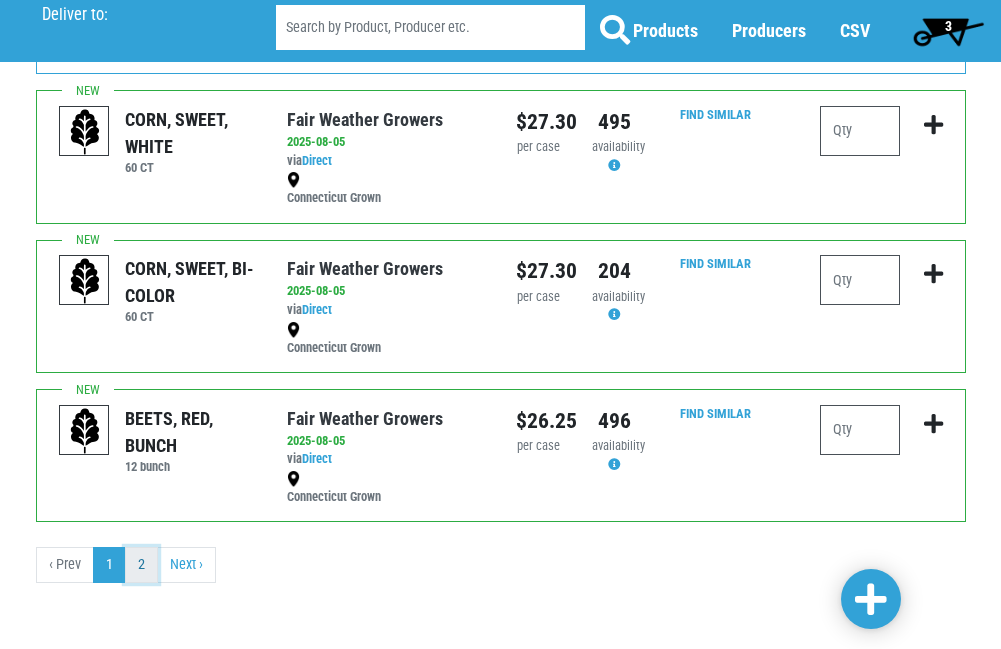 click on "2" at bounding box center [141, 565] 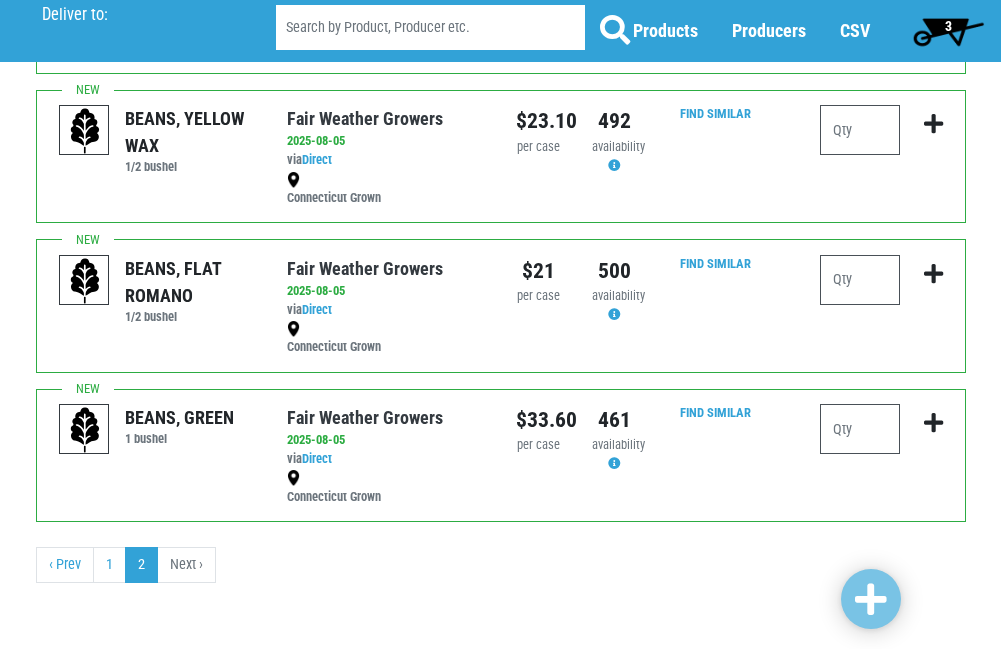 scroll, scrollTop: 0, scrollLeft: 0, axis: both 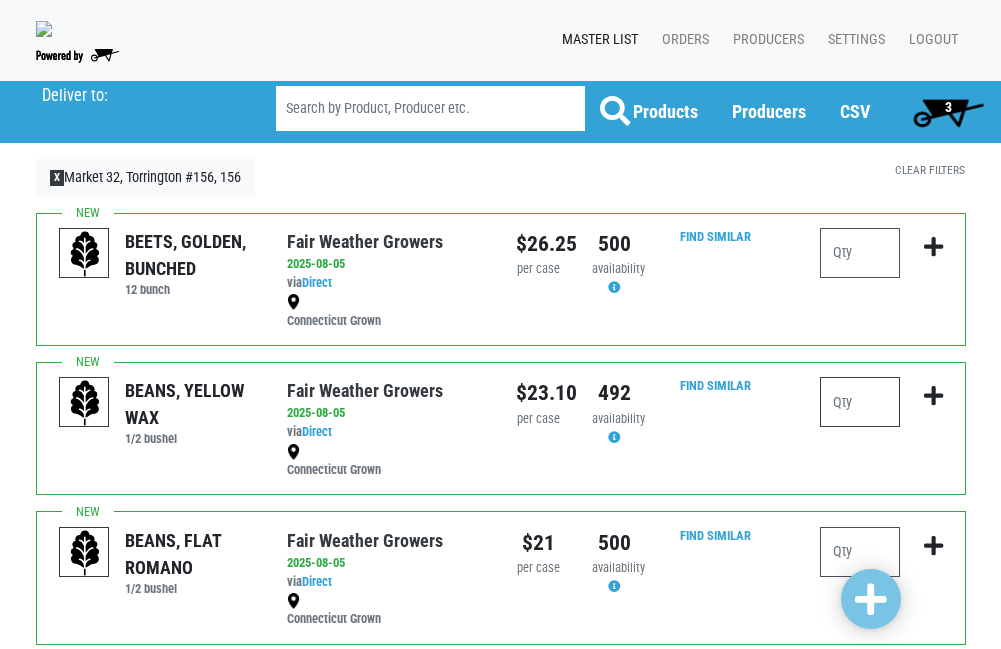 click at bounding box center (860, 402) 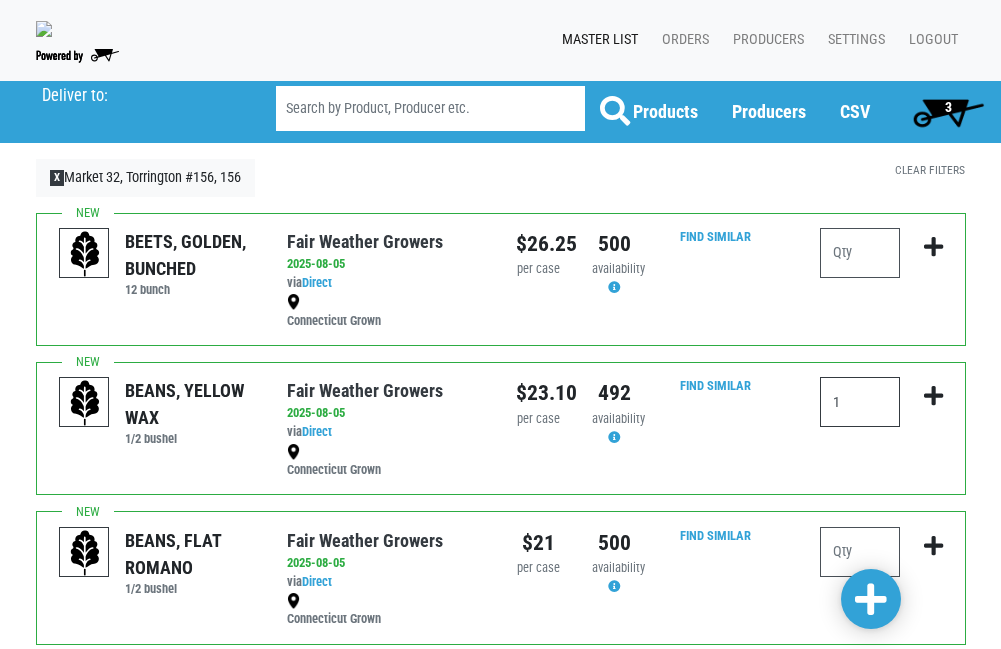 type on "1" 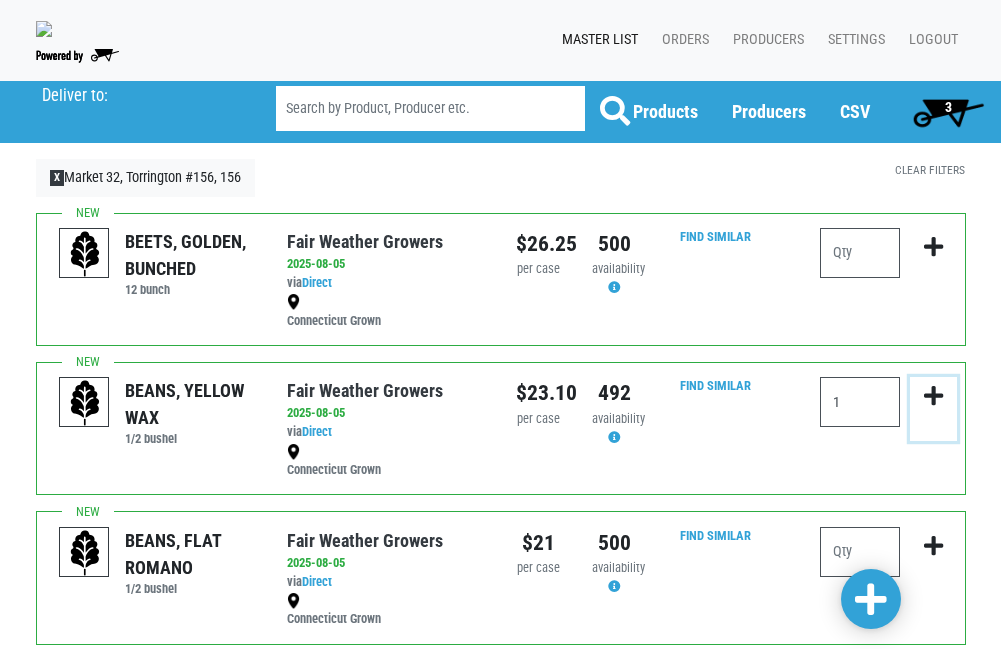 click at bounding box center (933, 396) 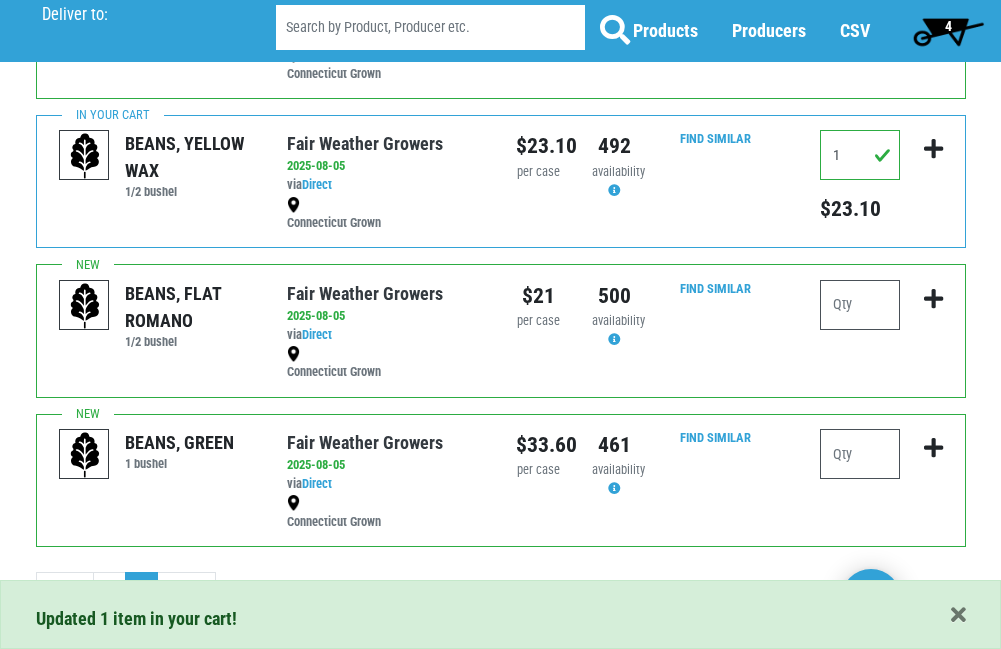scroll, scrollTop: 280, scrollLeft: 0, axis: vertical 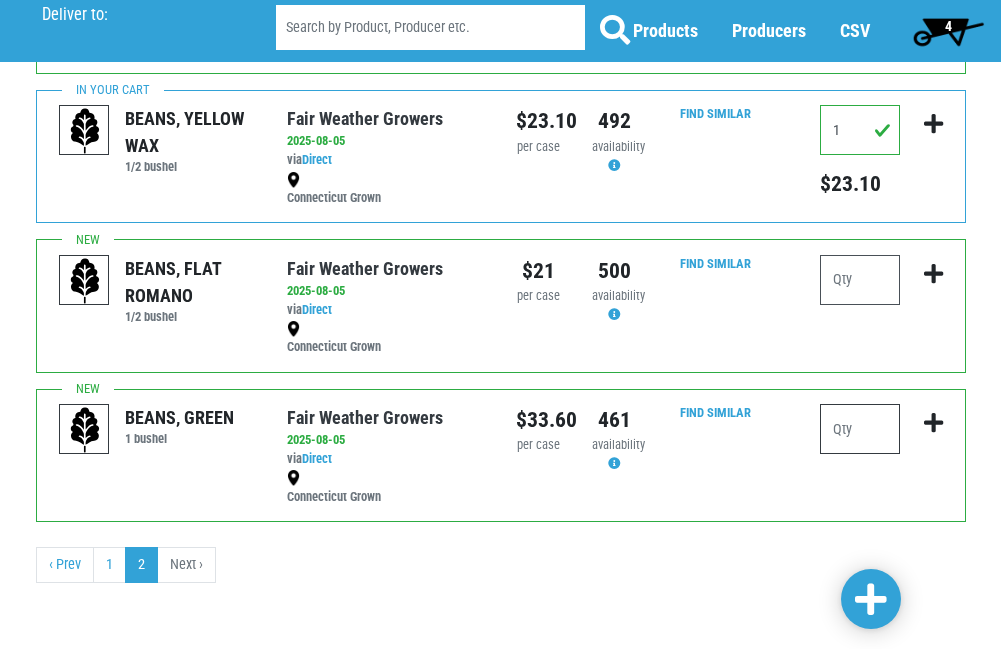 click at bounding box center [860, 429] 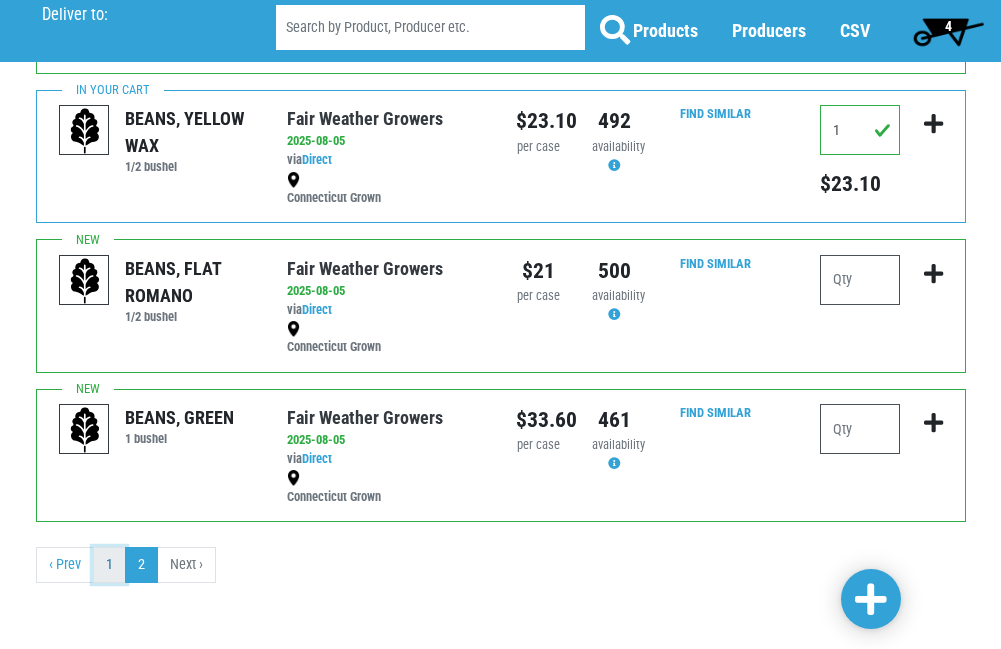 click on "1" at bounding box center (109, 565) 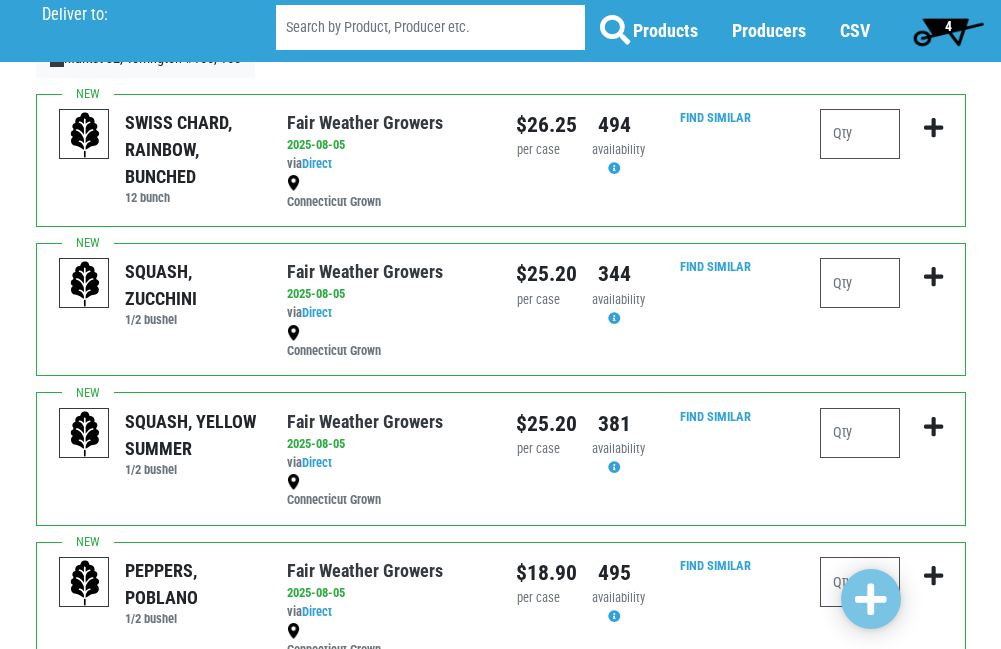 scroll, scrollTop: 200, scrollLeft: 0, axis: vertical 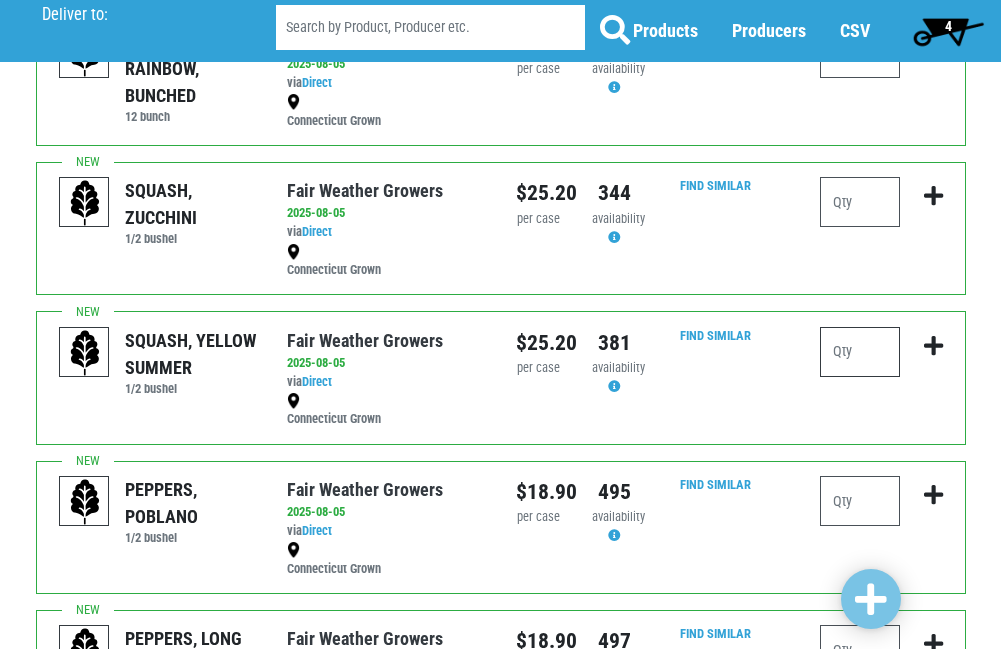 click at bounding box center (860, 352) 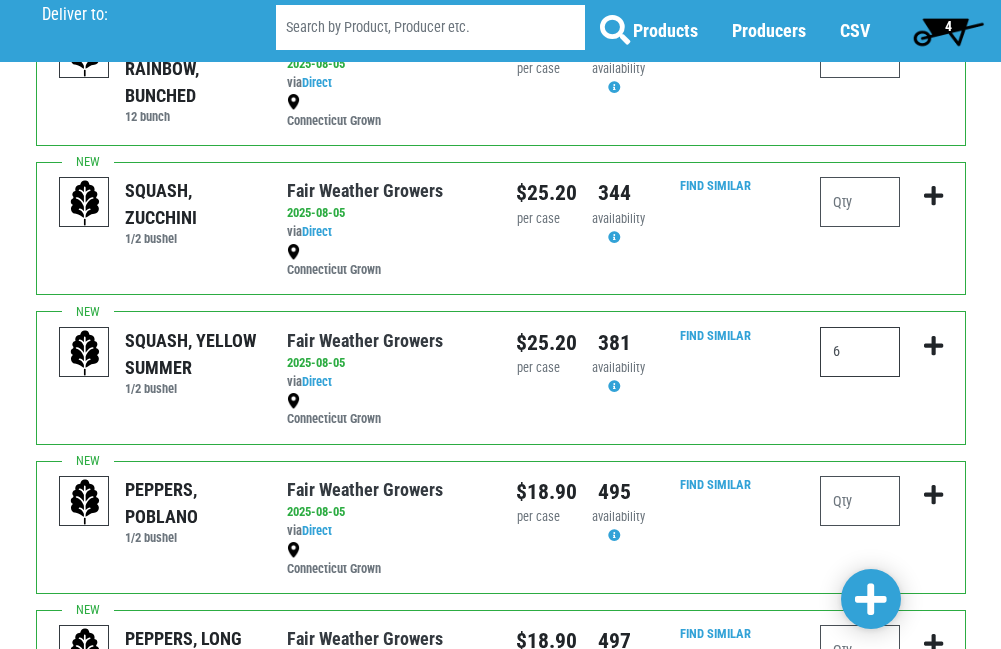 type on "6" 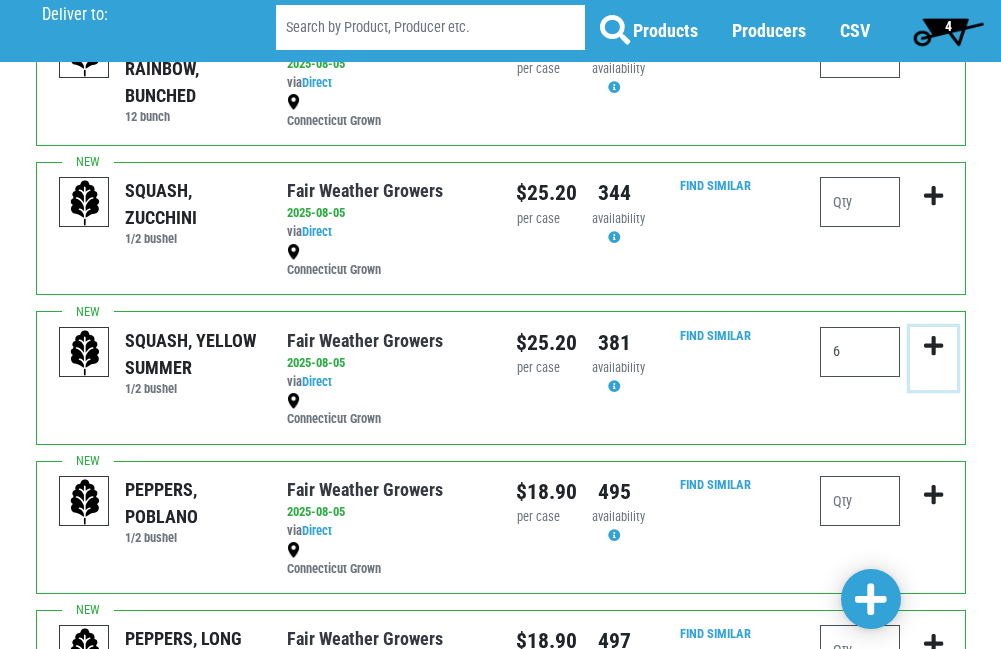 click at bounding box center [933, 346] 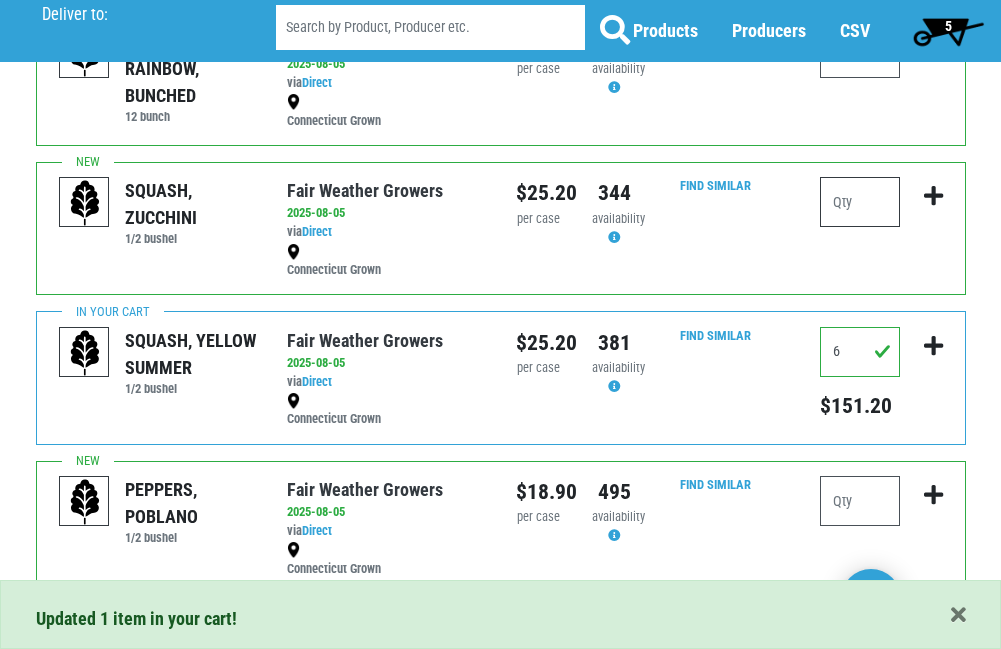 click at bounding box center [860, 202] 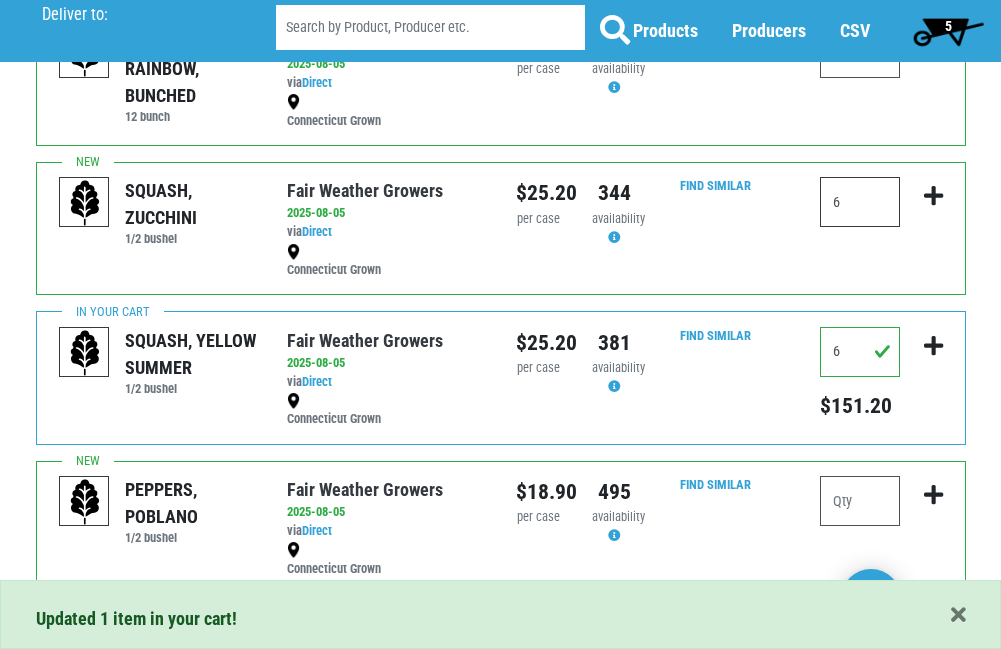 type on "6" 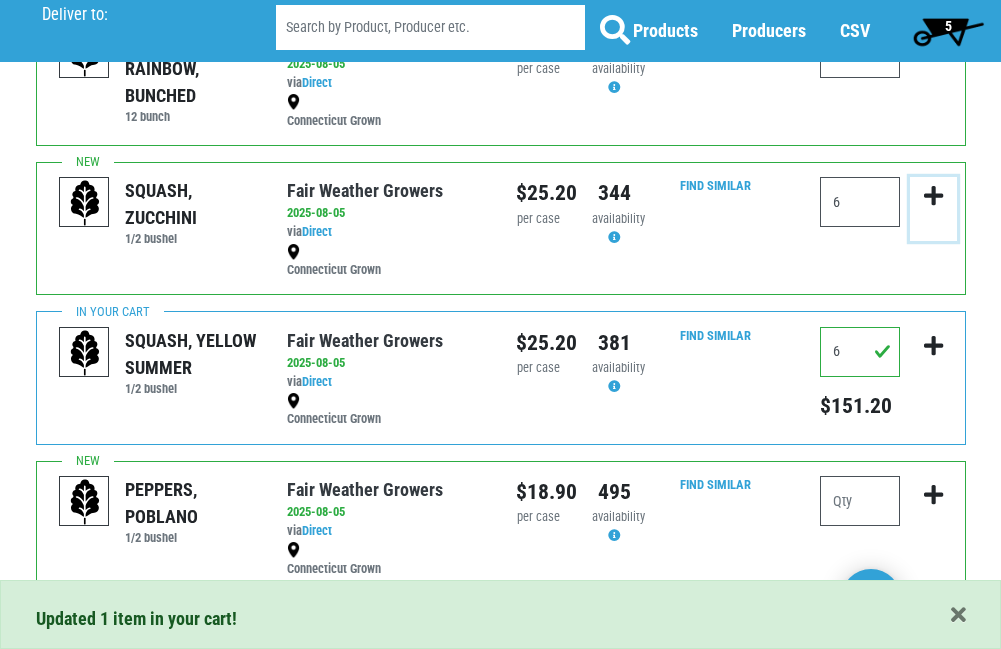 click at bounding box center [933, 196] 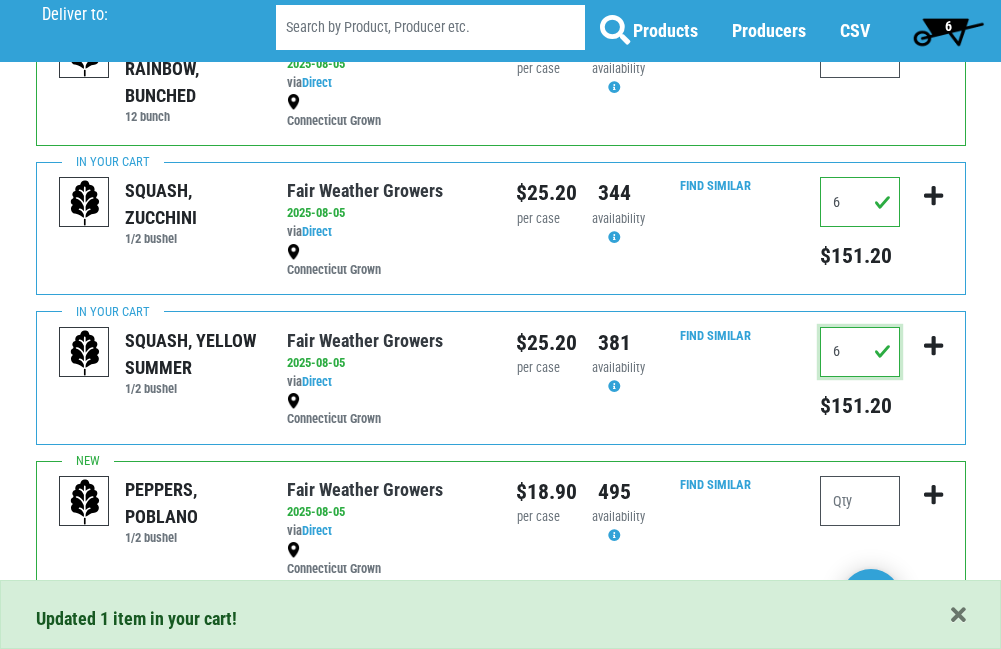 click on "6" at bounding box center (860, 352) 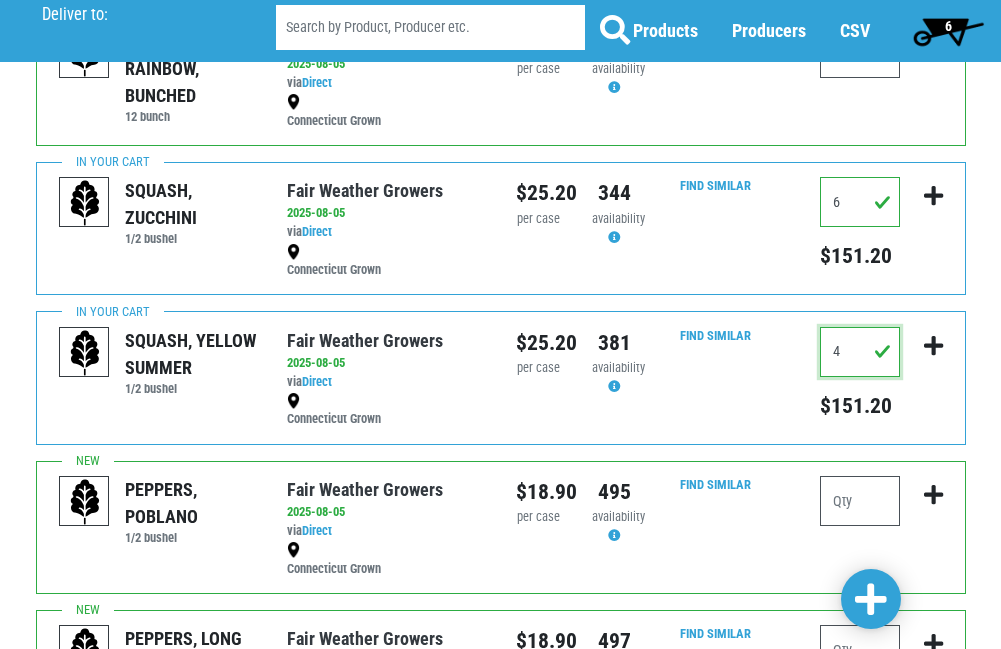 type on "4" 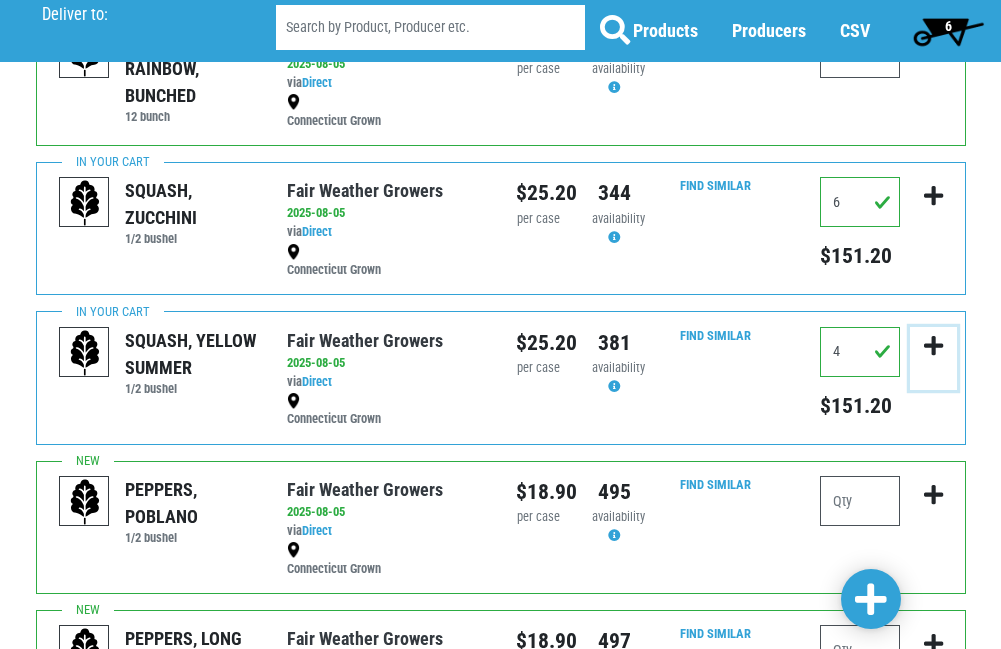 click at bounding box center (933, 346) 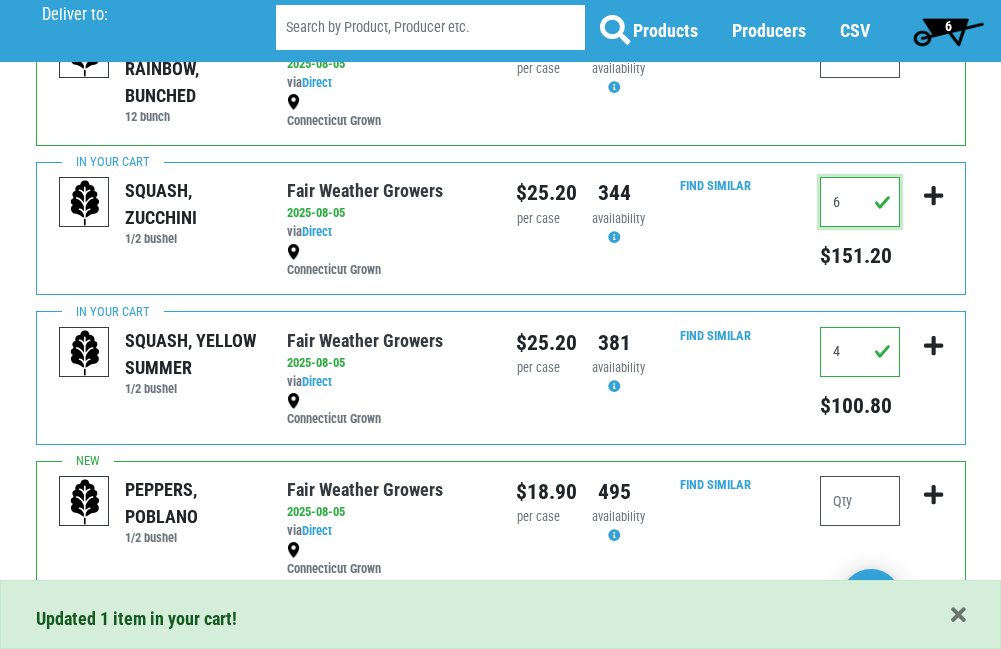 click on "6" at bounding box center [860, 202] 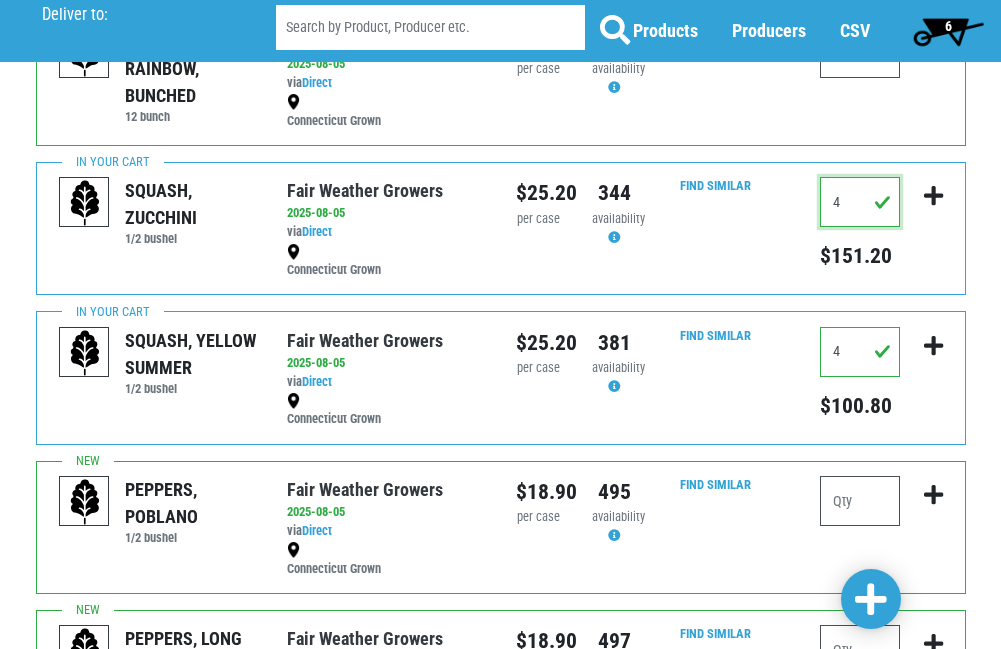 type on "4" 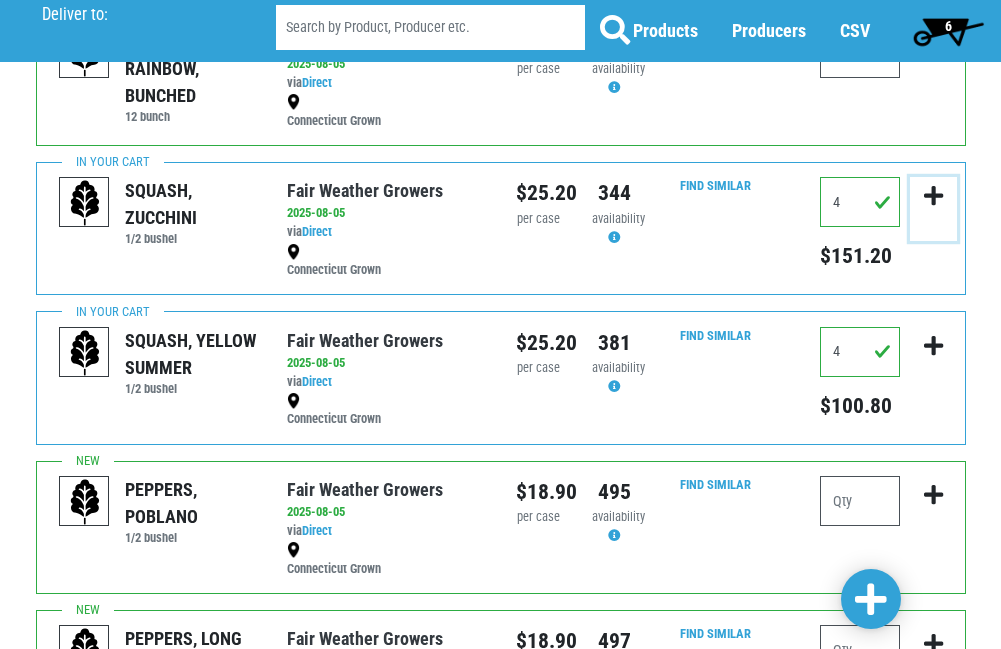 click at bounding box center [933, 196] 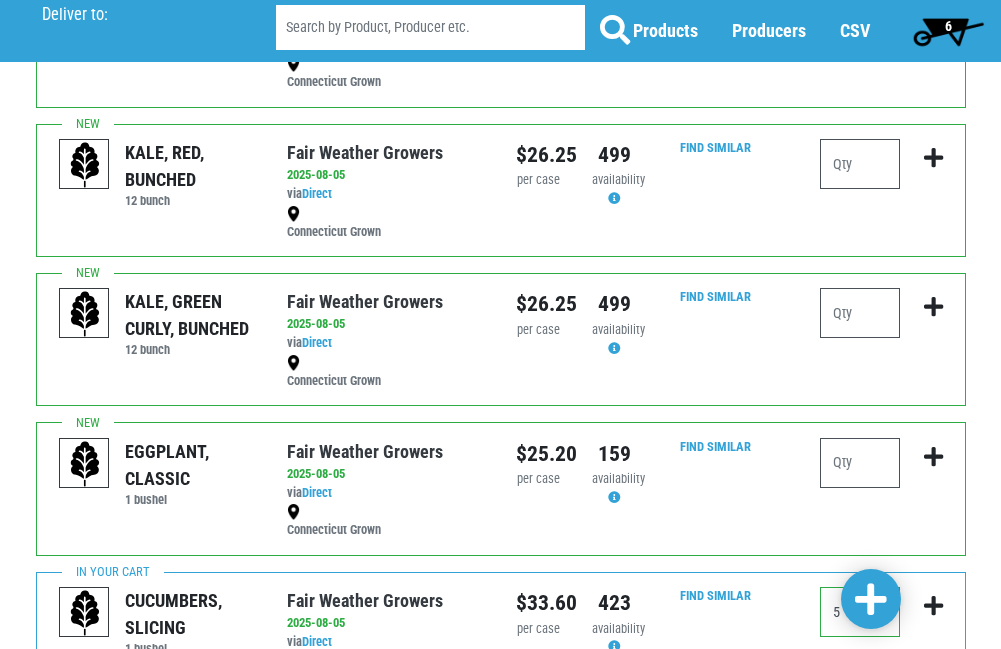 scroll, scrollTop: 1900, scrollLeft: 0, axis: vertical 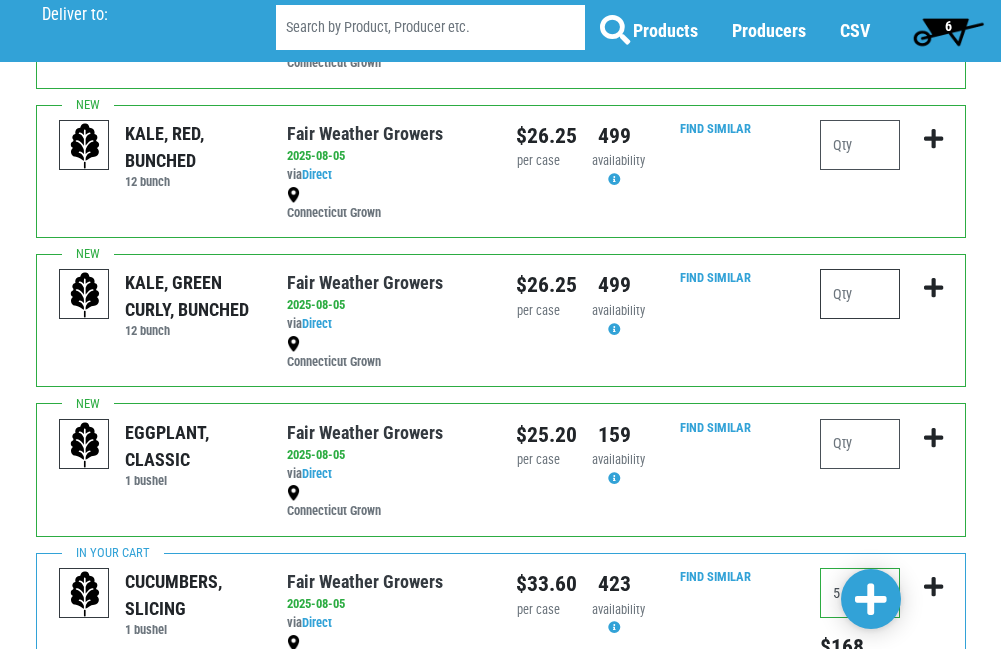 click at bounding box center [860, 294] 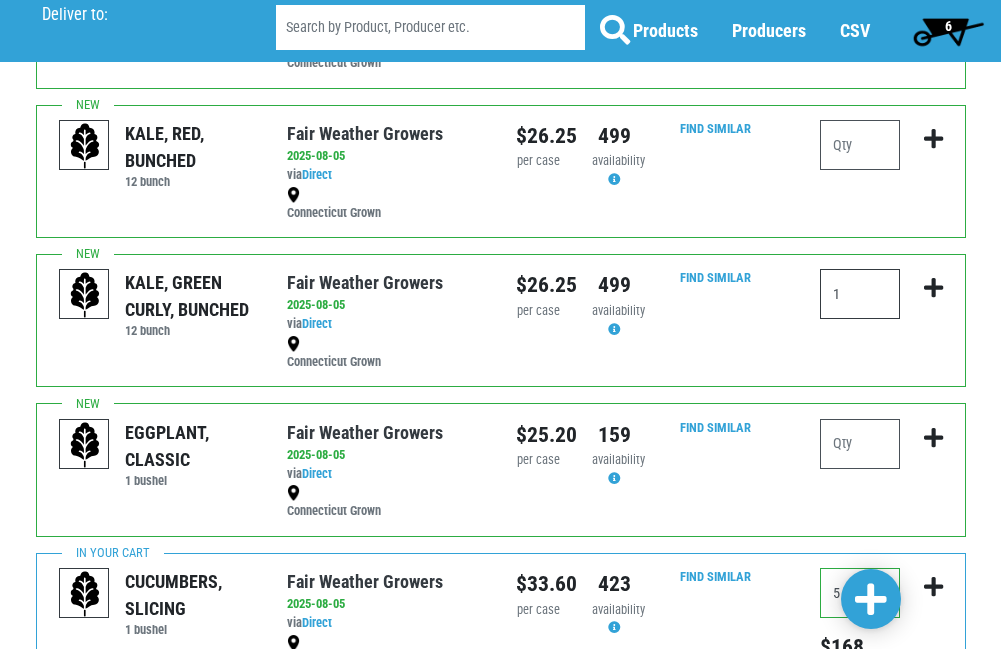 type on "1" 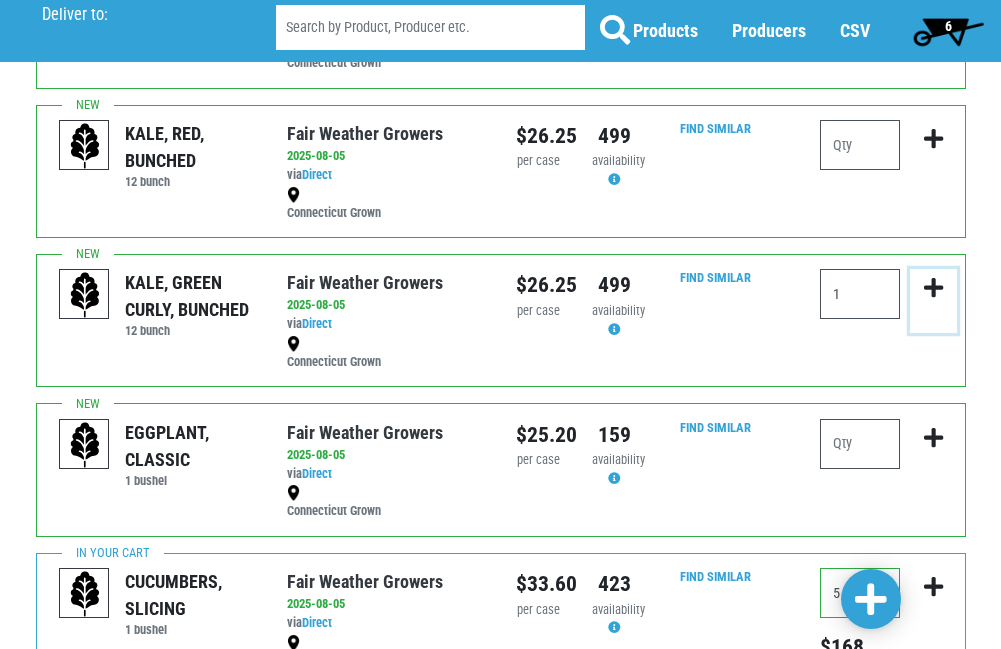 click at bounding box center (933, 288) 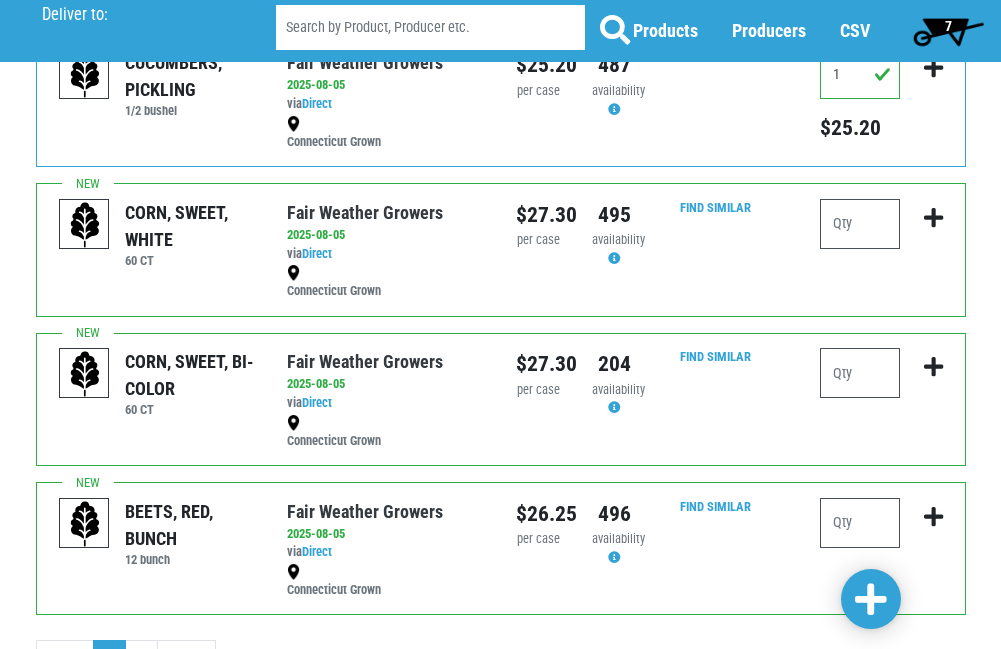 scroll, scrollTop: 2600, scrollLeft: 0, axis: vertical 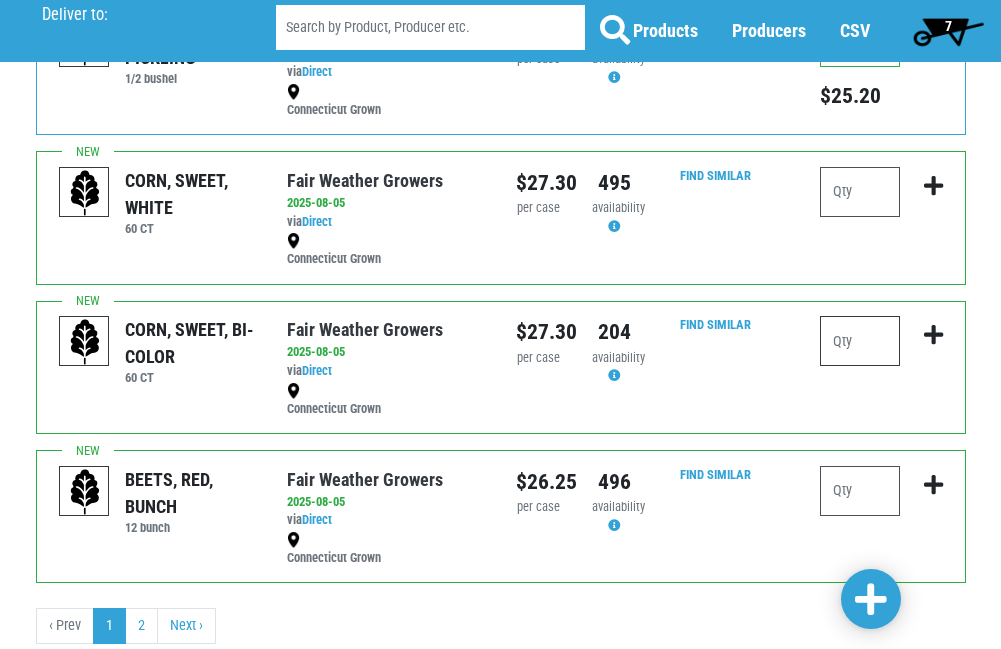 click at bounding box center (860, 341) 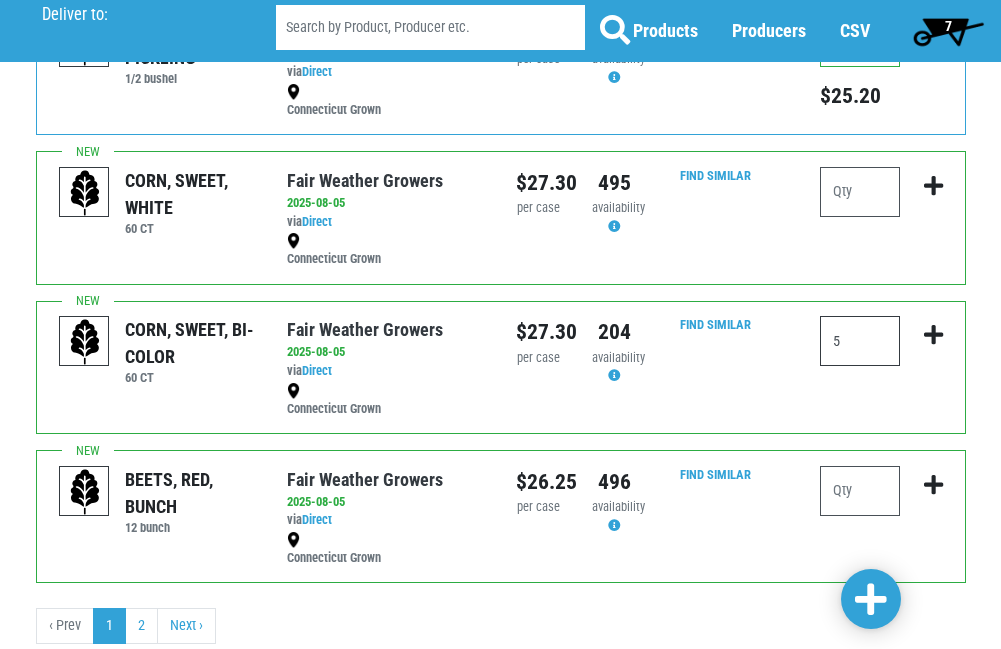 type on "5" 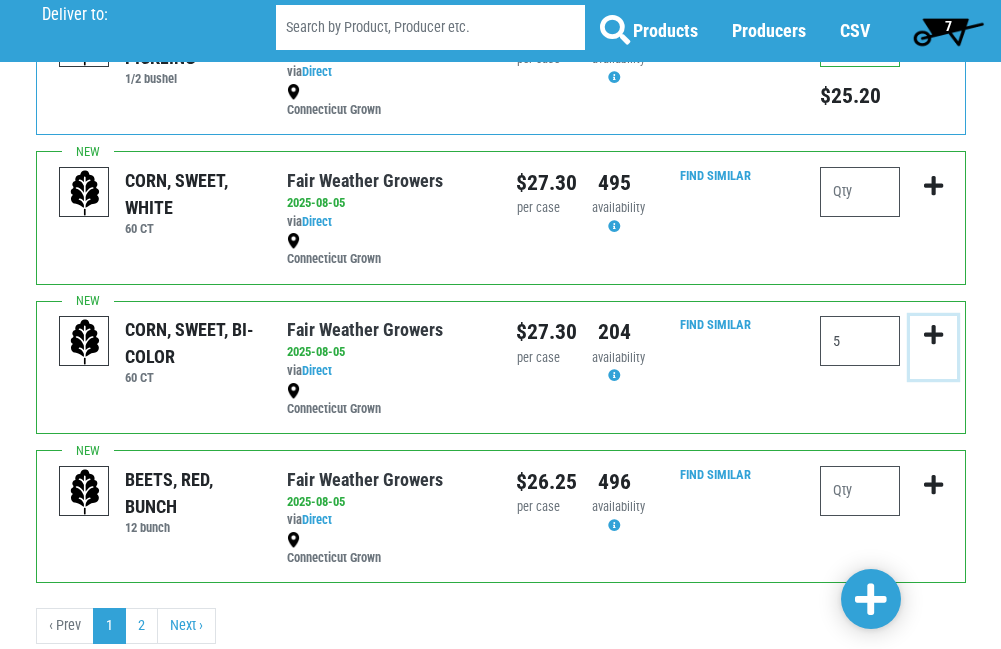 click at bounding box center (933, 335) 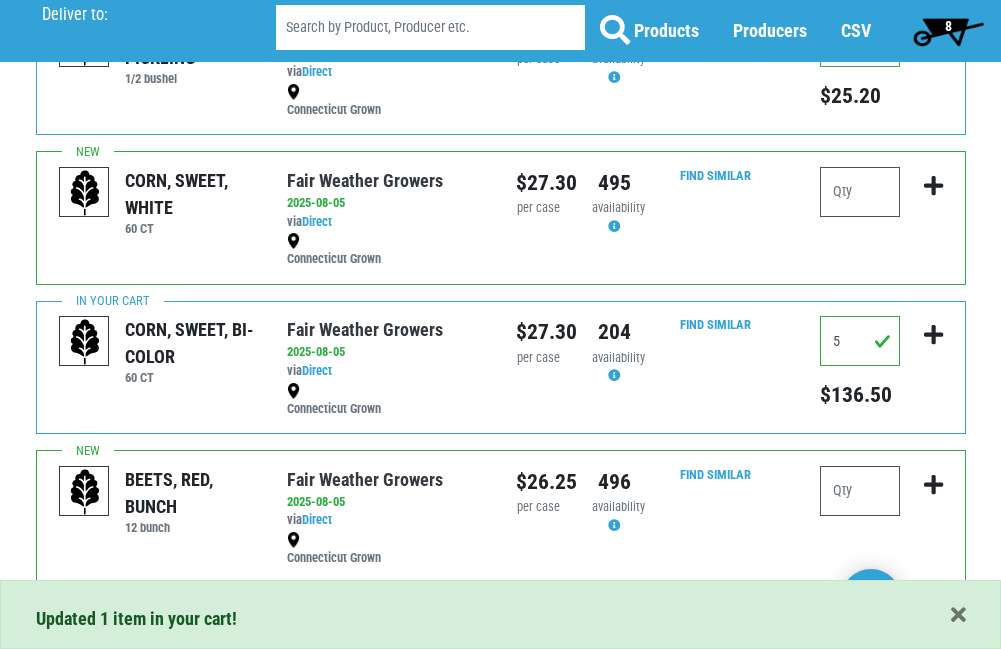 click on "8" at bounding box center [948, 26] 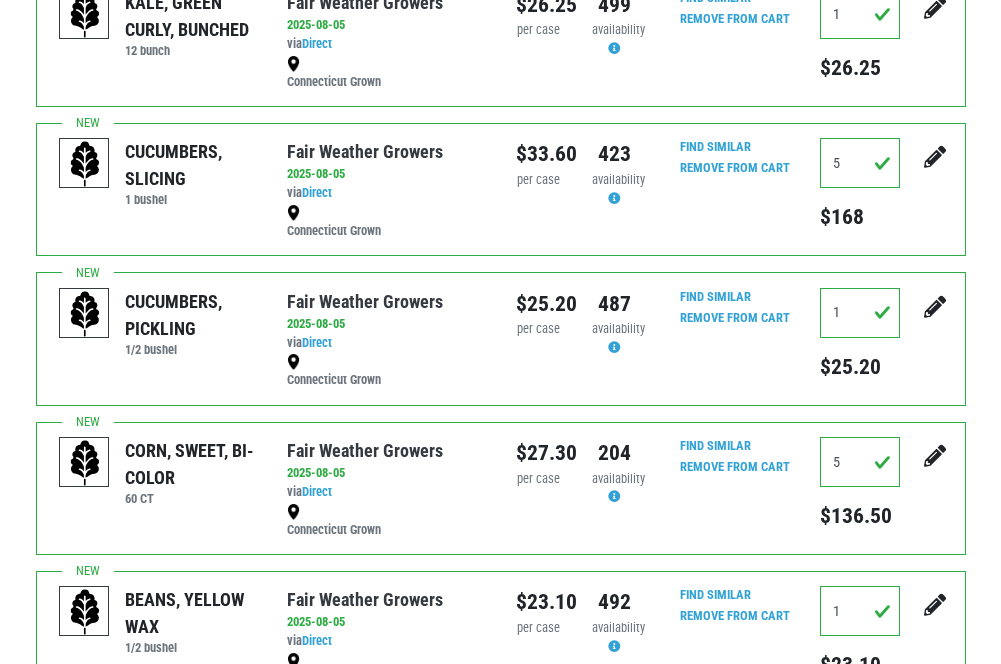 scroll, scrollTop: 831, scrollLeft: 0, axis: vertical 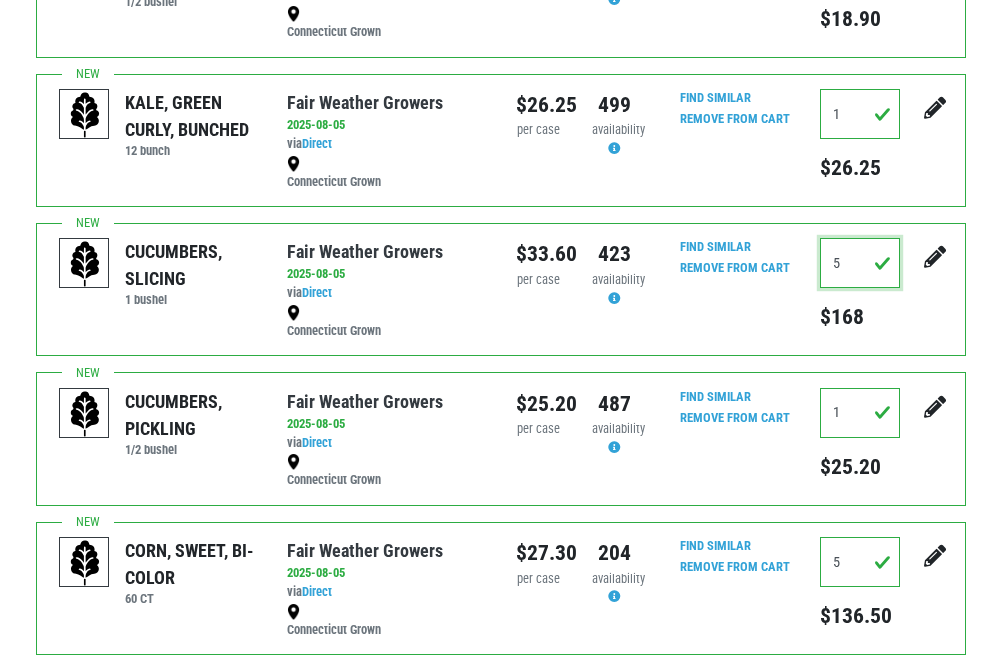 click on "5" at bounding box center [860, 263] 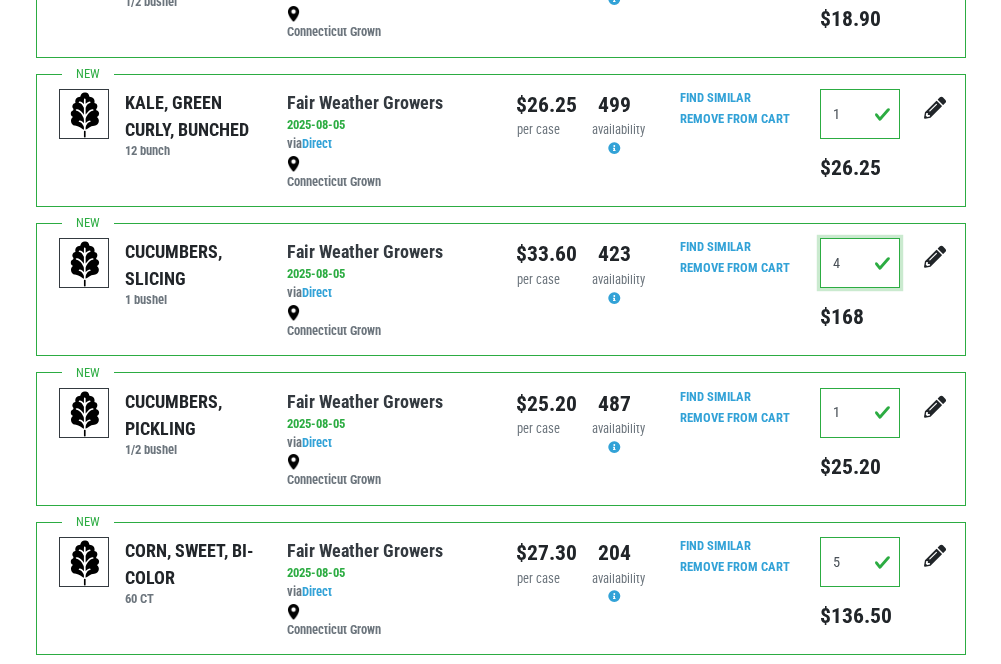 type on "4" 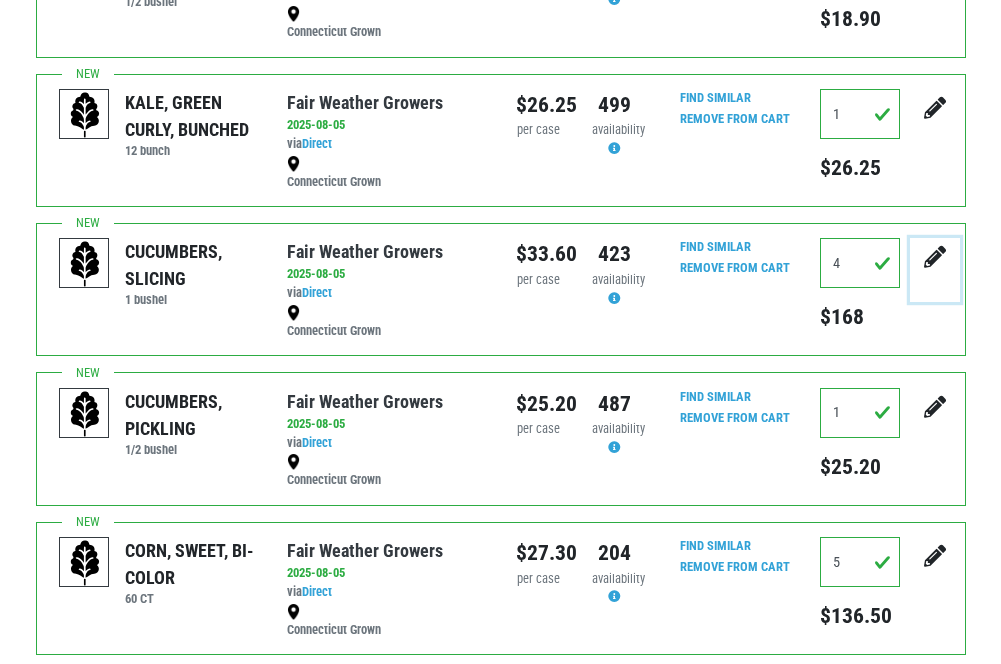 click at bounding box center (935, -340) 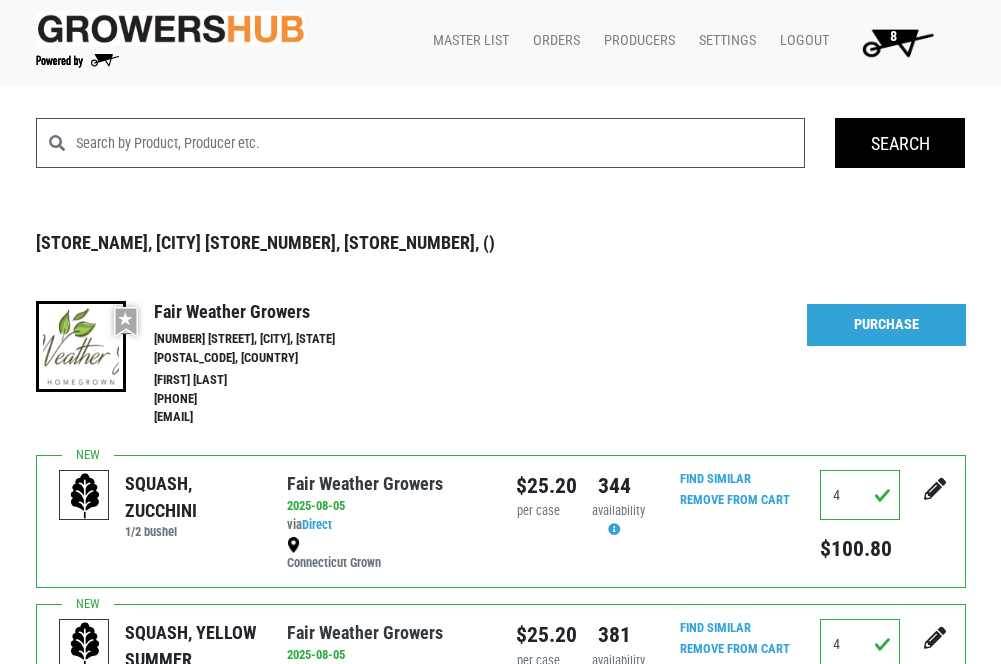 scroll, scrollTop: 0, scrollLeft: 0, axis: both 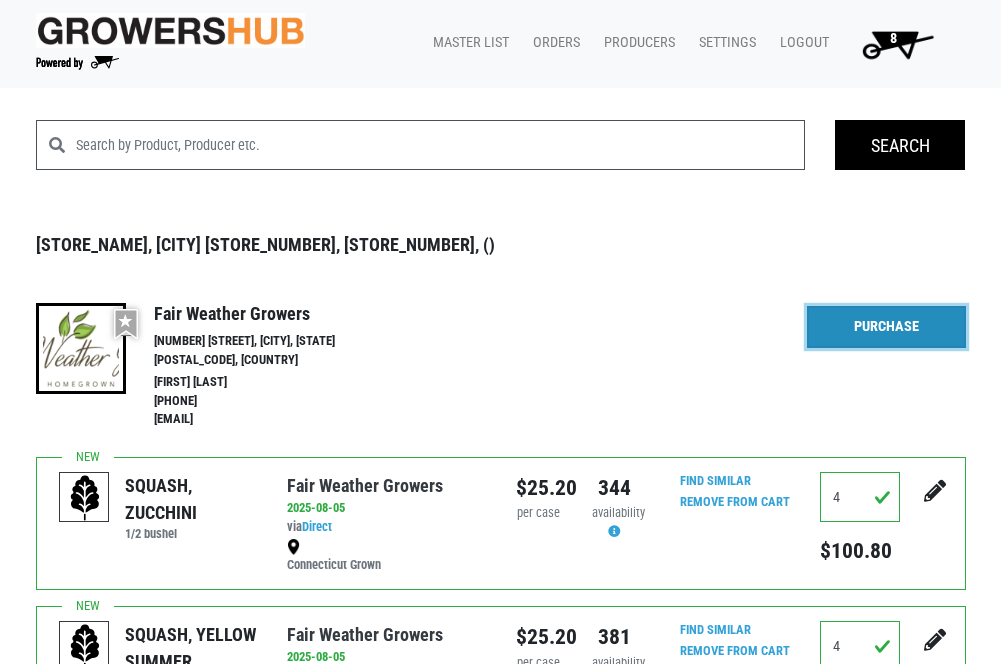 click on "Purchase" at bounding box center (886, 327) 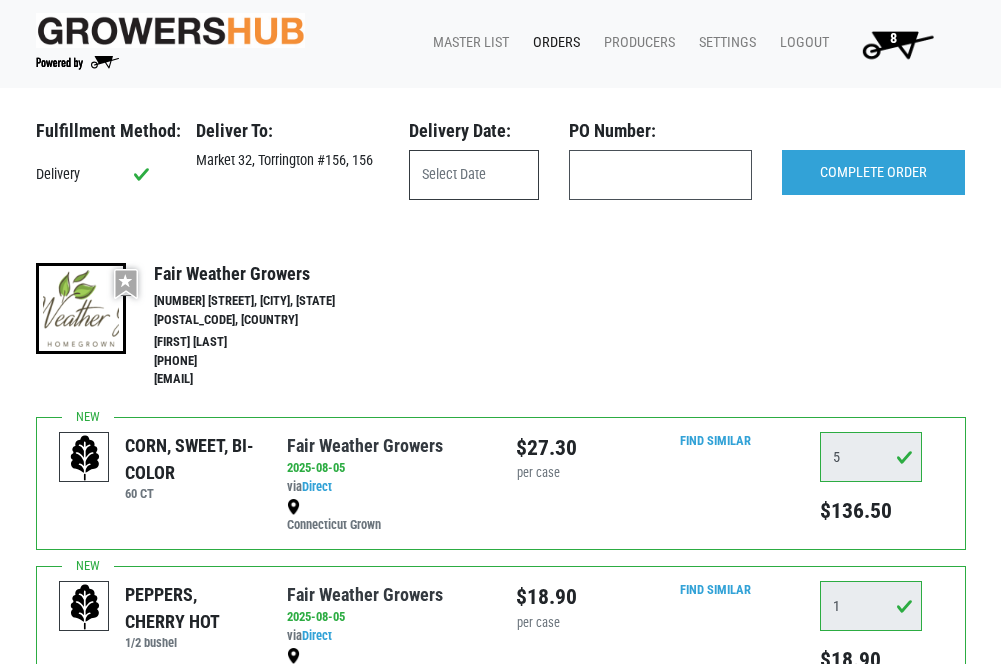 click at bounding box center [474, 175] 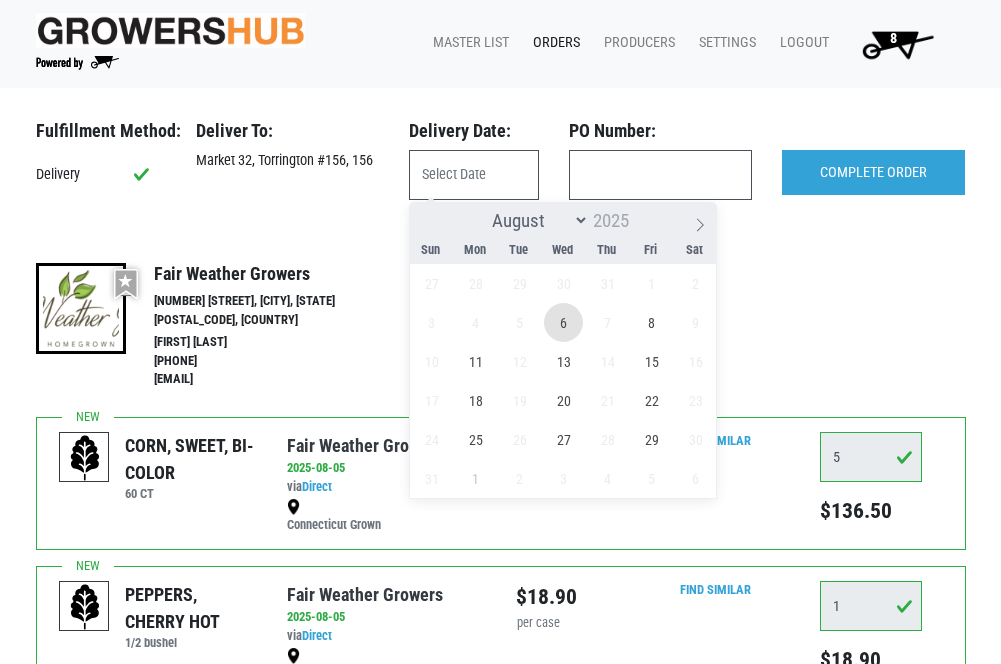 click on "6" at bounding box center (563, 322) 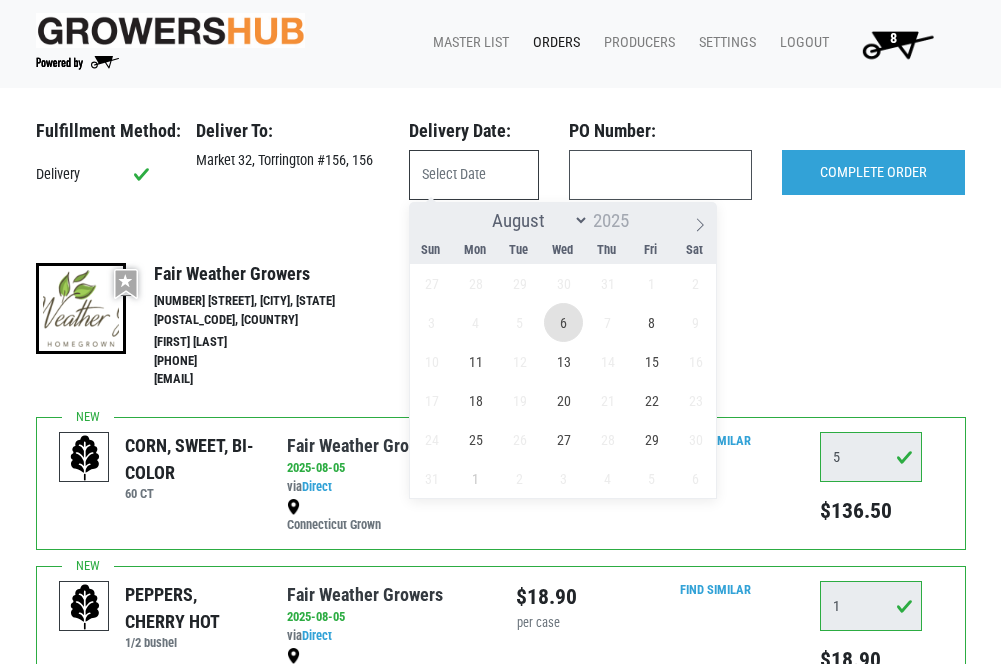 type on "2025-08-06" 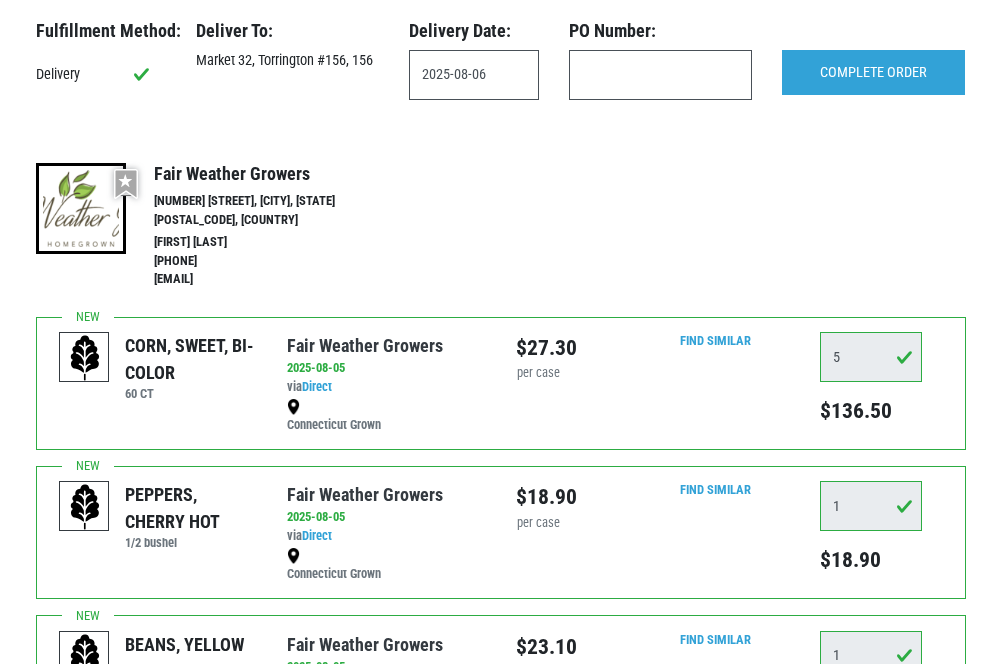 scroll, scrollTop: 0, scrollLeft: 0, axis: both 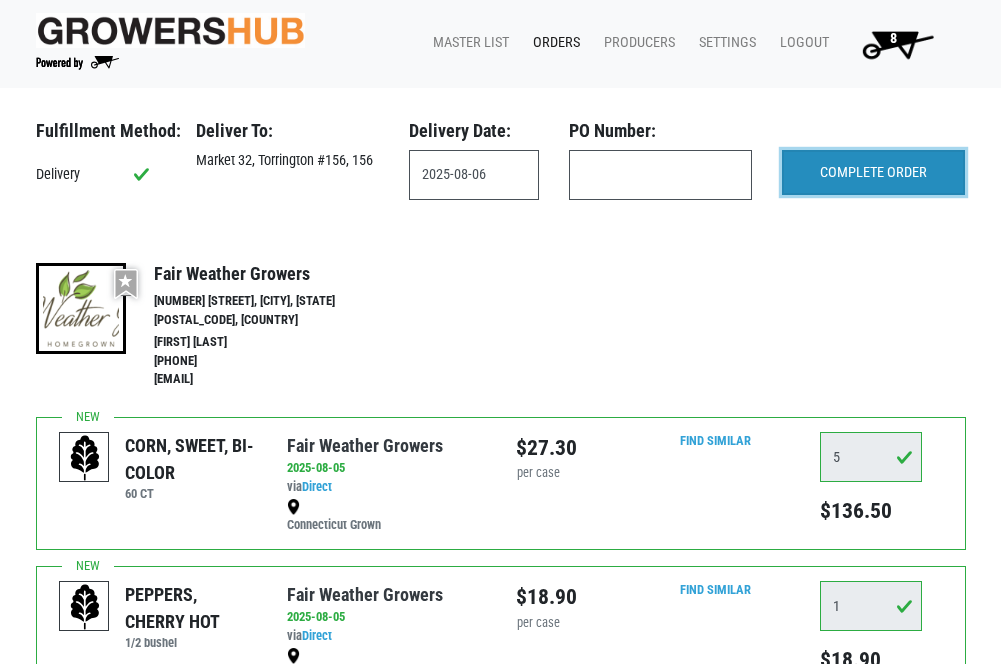 click on "COMPLETE ORDER" at bounding box center (873, 173) 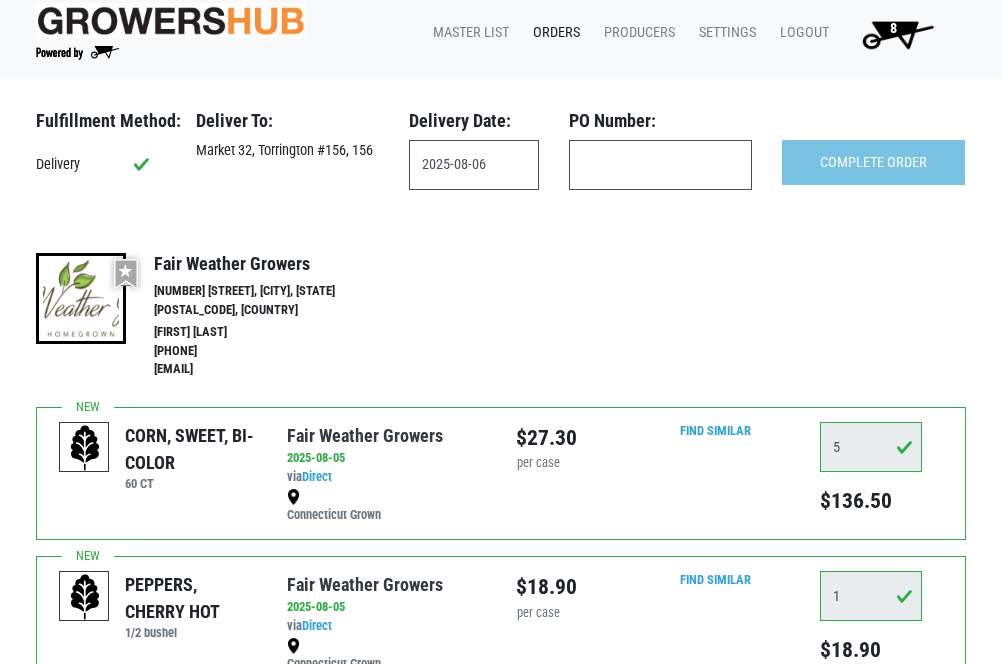 scroll, scrollTop: 0, scrollLeft: 0, axis: both 